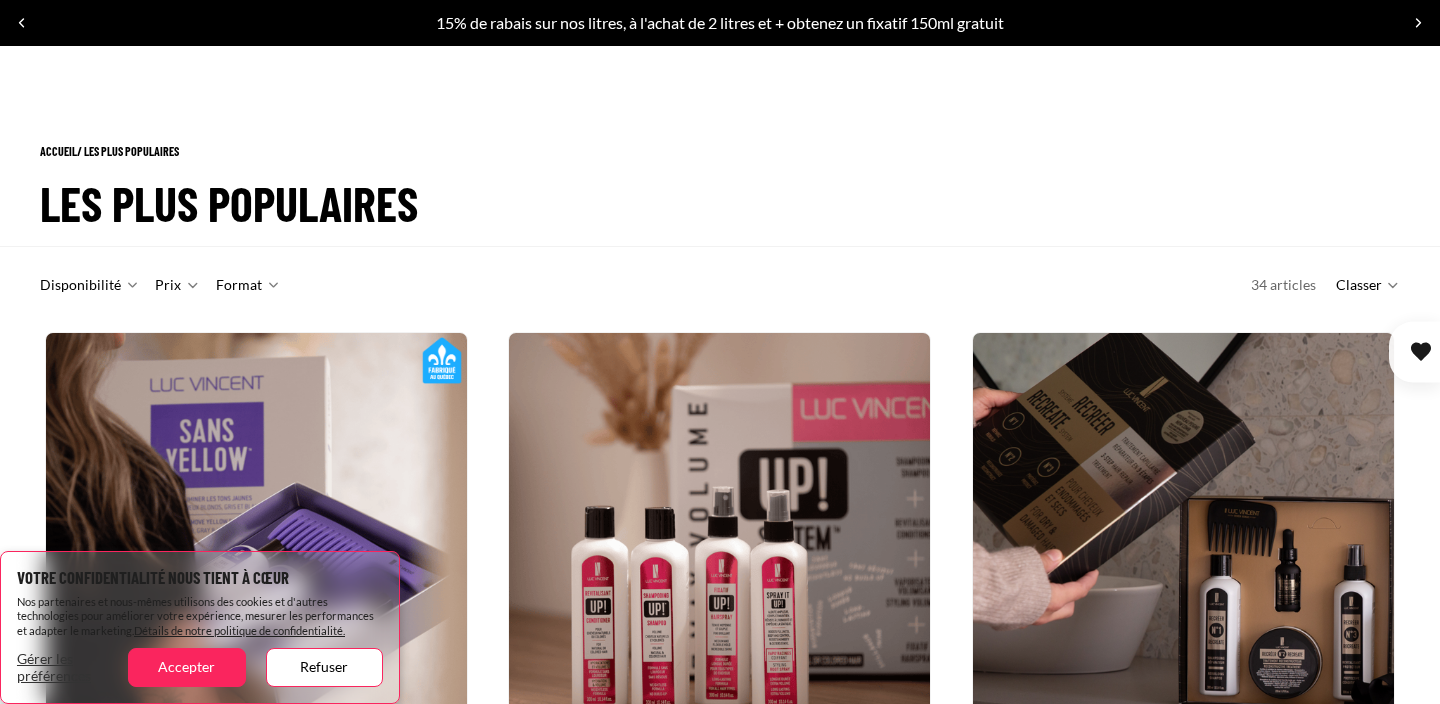 scroll, scrollTop: 240, scrollLeft: 0, axis: vertical 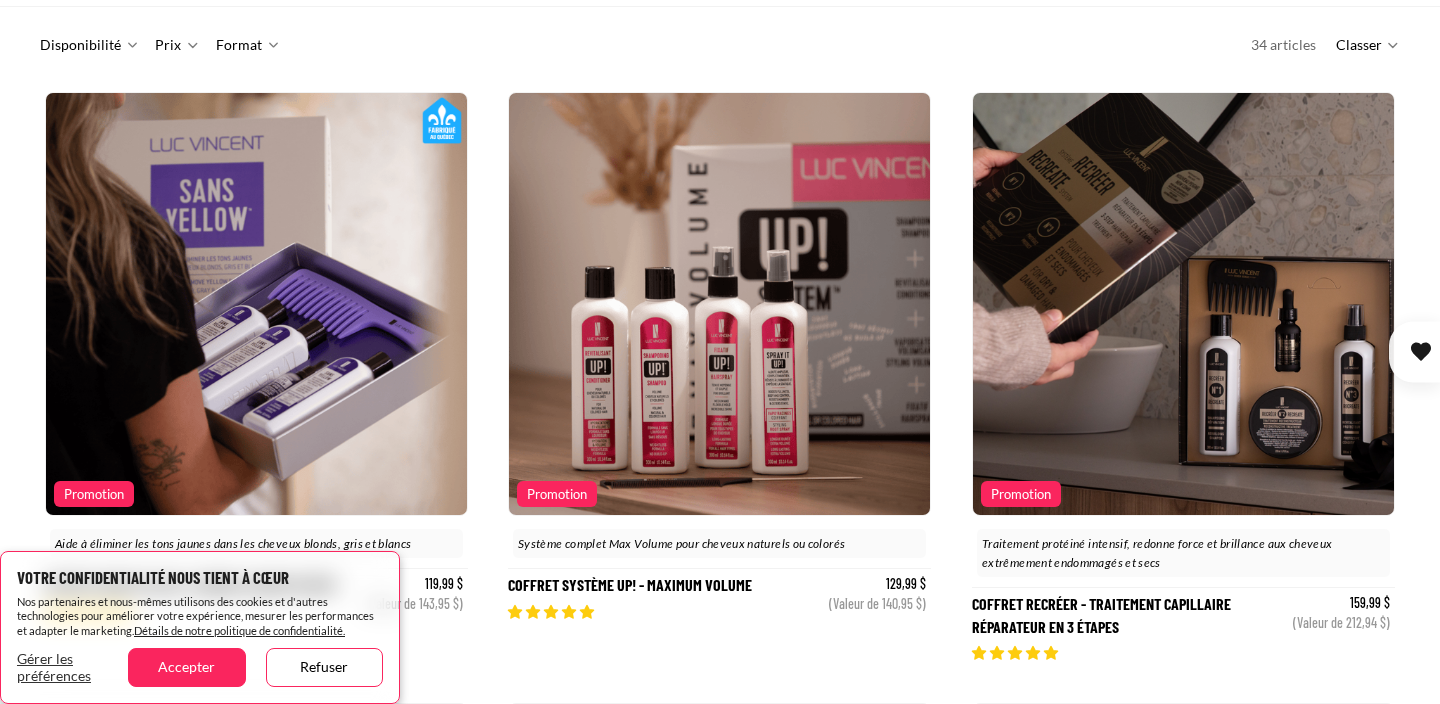click on "Refuser" at bounding box center (324, 667) 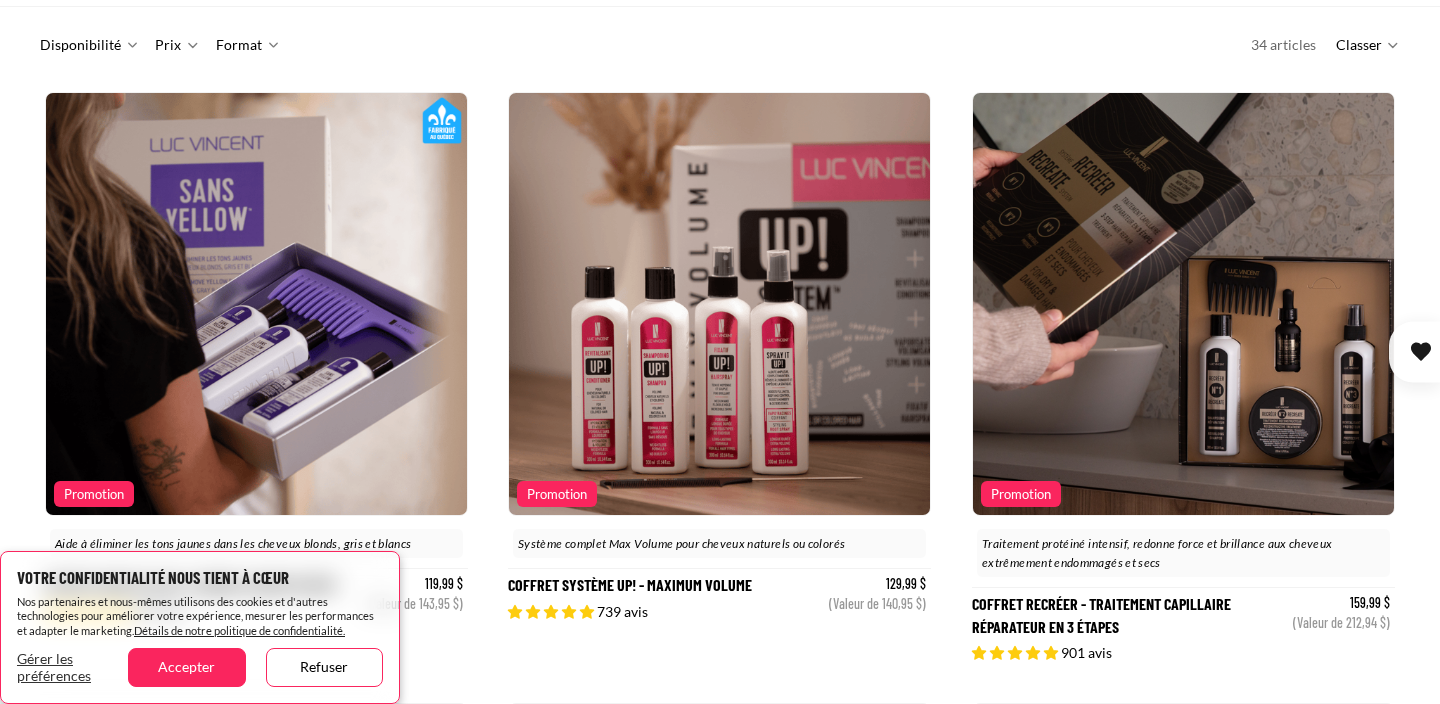 click on "Refuser" at bounding box center [324, 667] 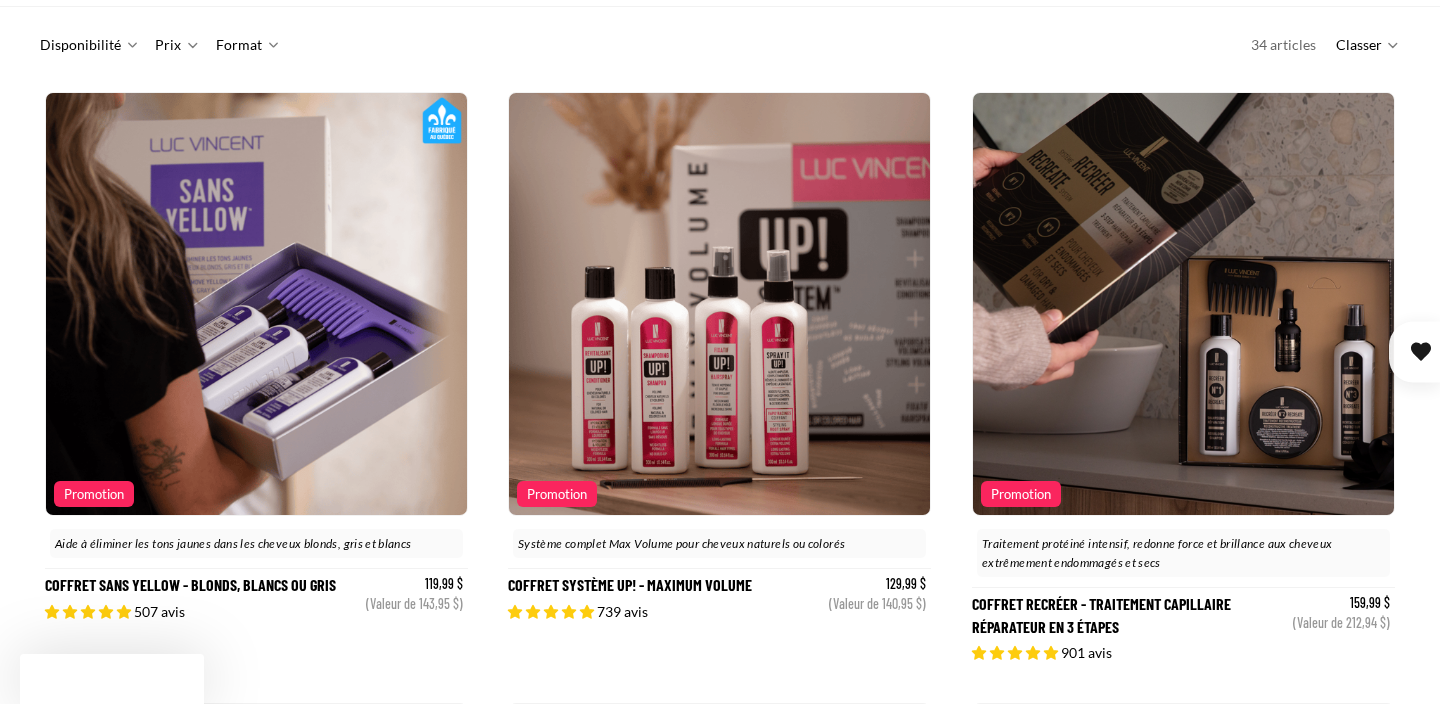 scroll, scrollTop: 0, scrollLeft: 0, axis: both 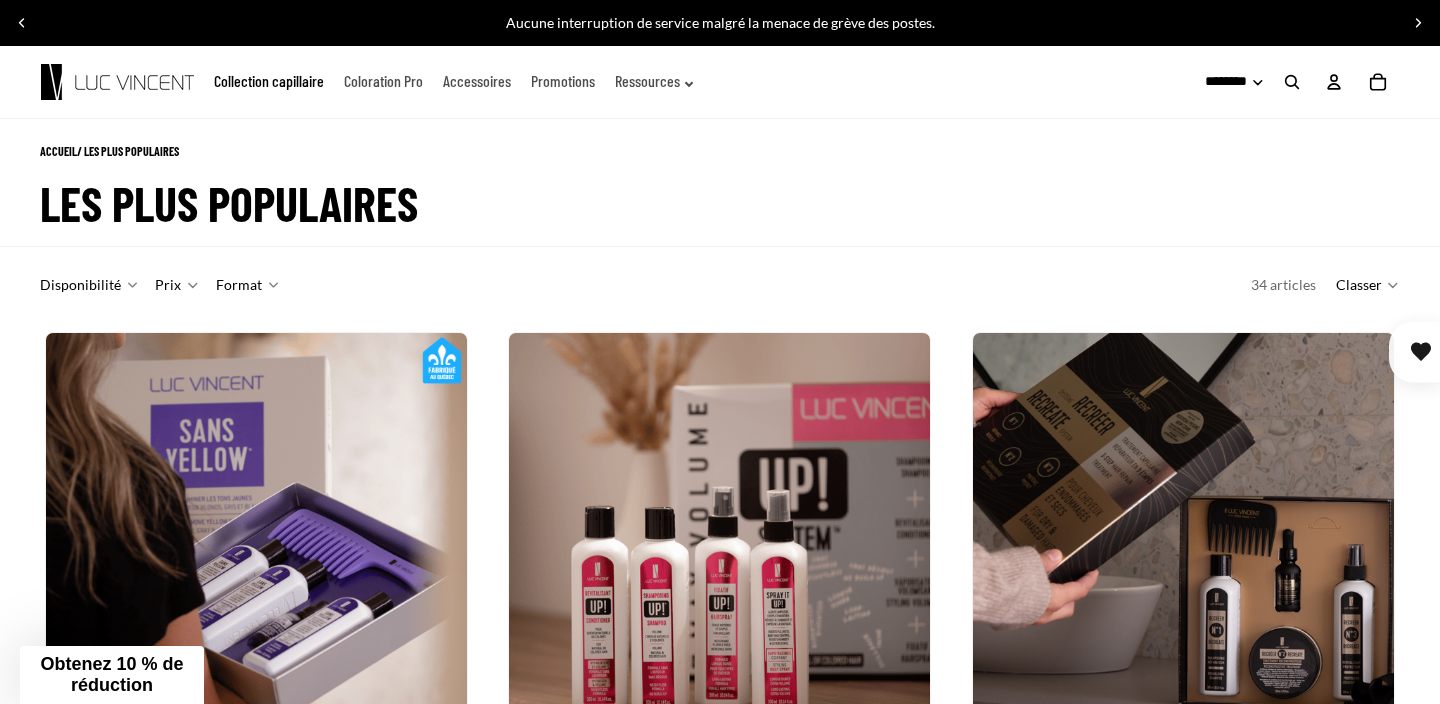 click at bounding box center [1292, 82] 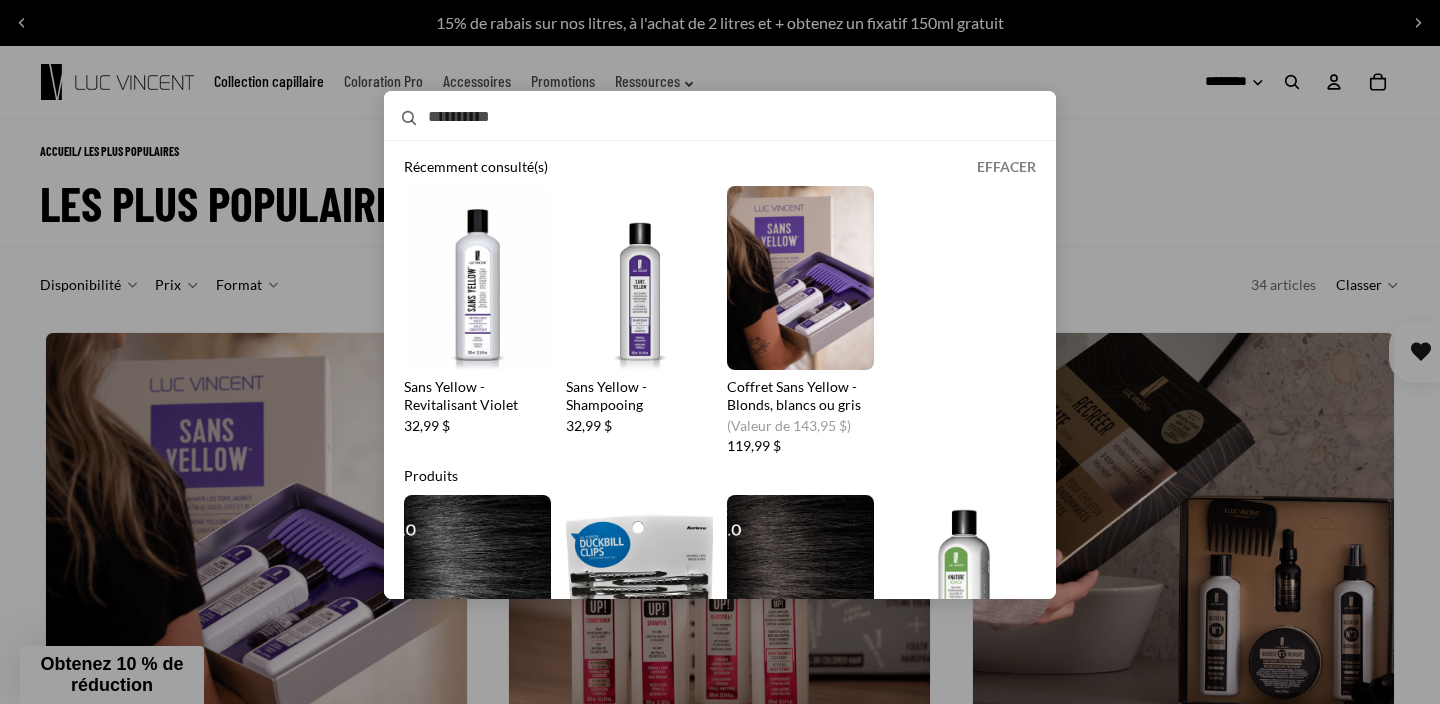 click on "Sans Yellow - Revitalisant Violet" at bounding box center [477, 321] 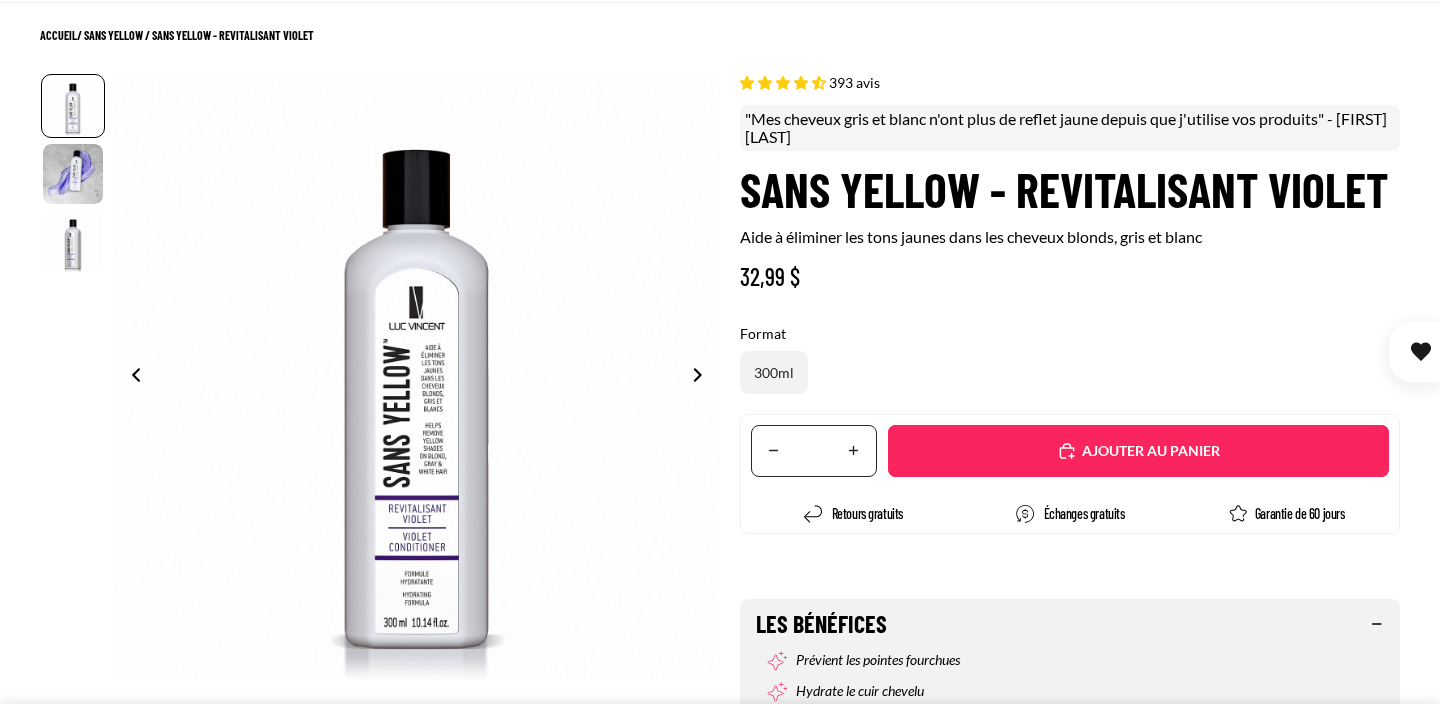 select on "**********" 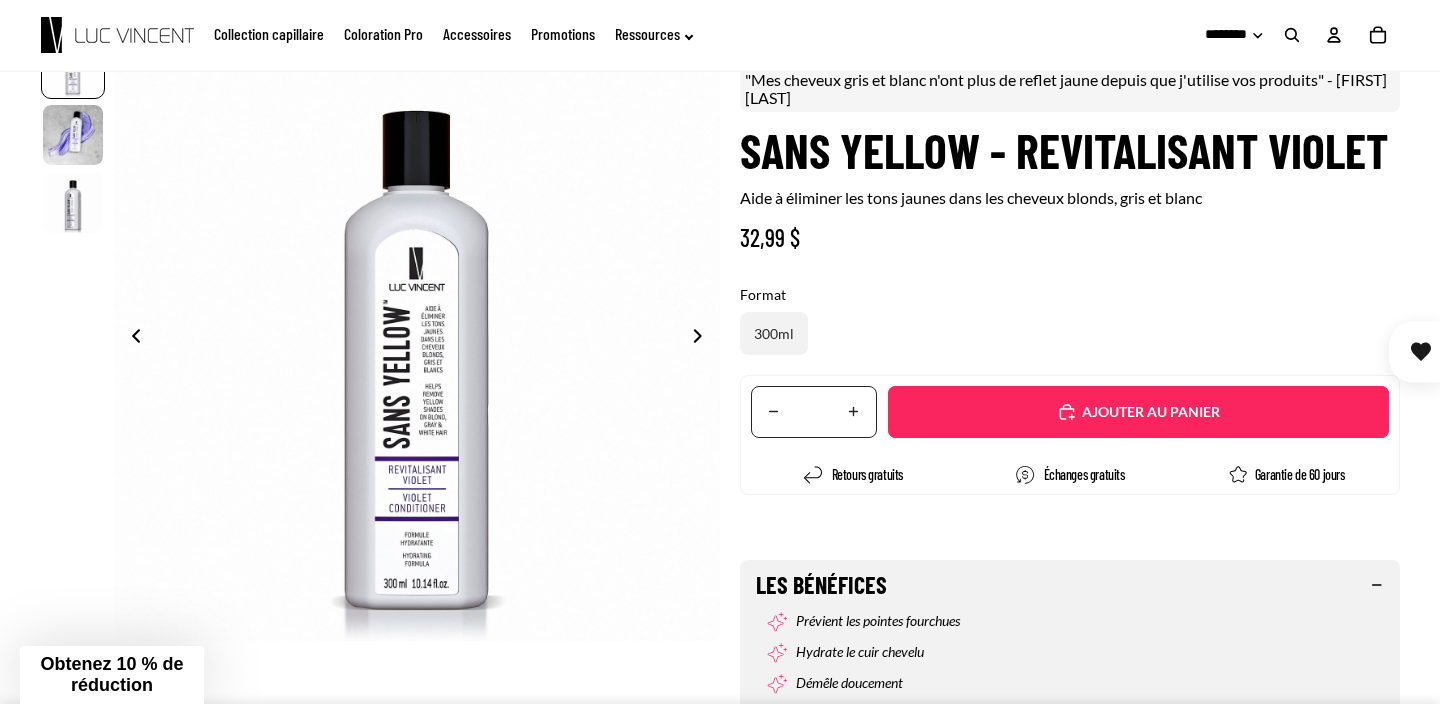 scroll, scrollTop: 153, scrollLeft: 0, axis: vertical 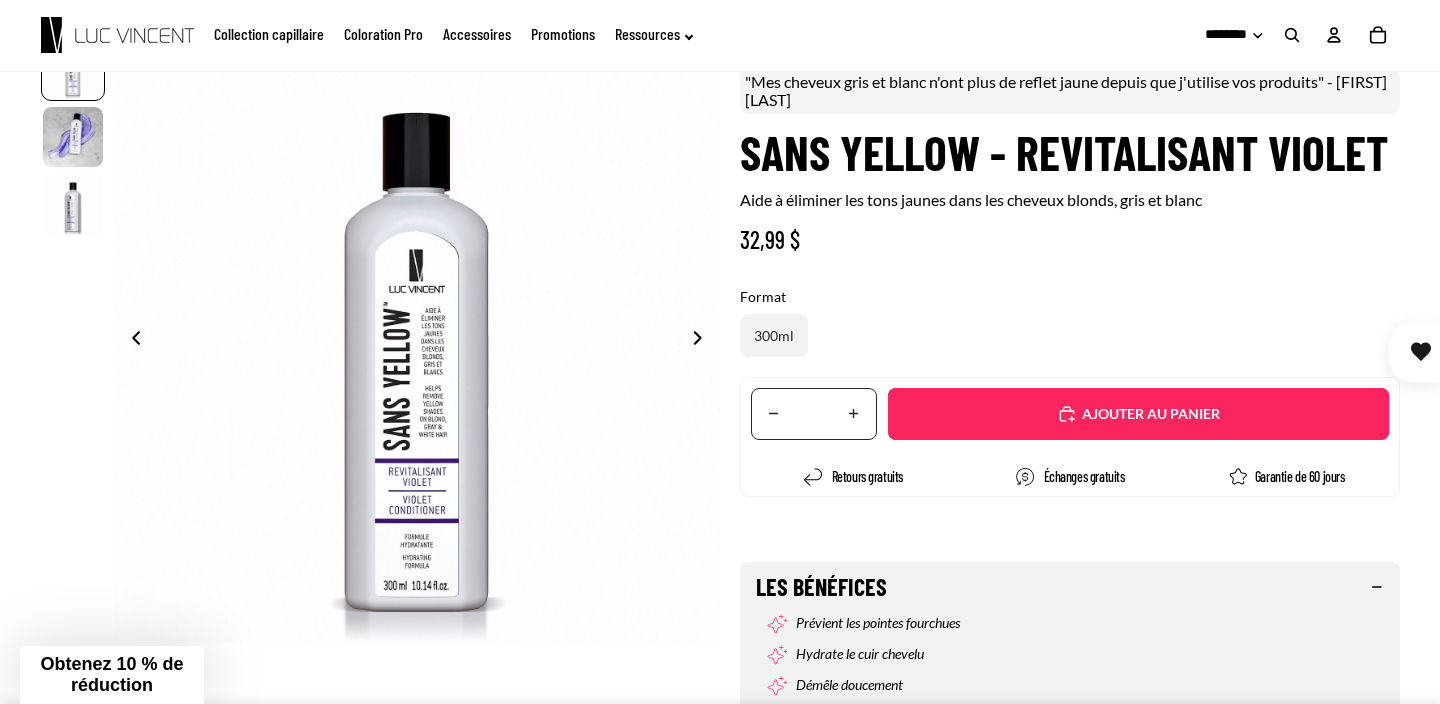 click on "Ajouté" at bounding box center [1138, 414] 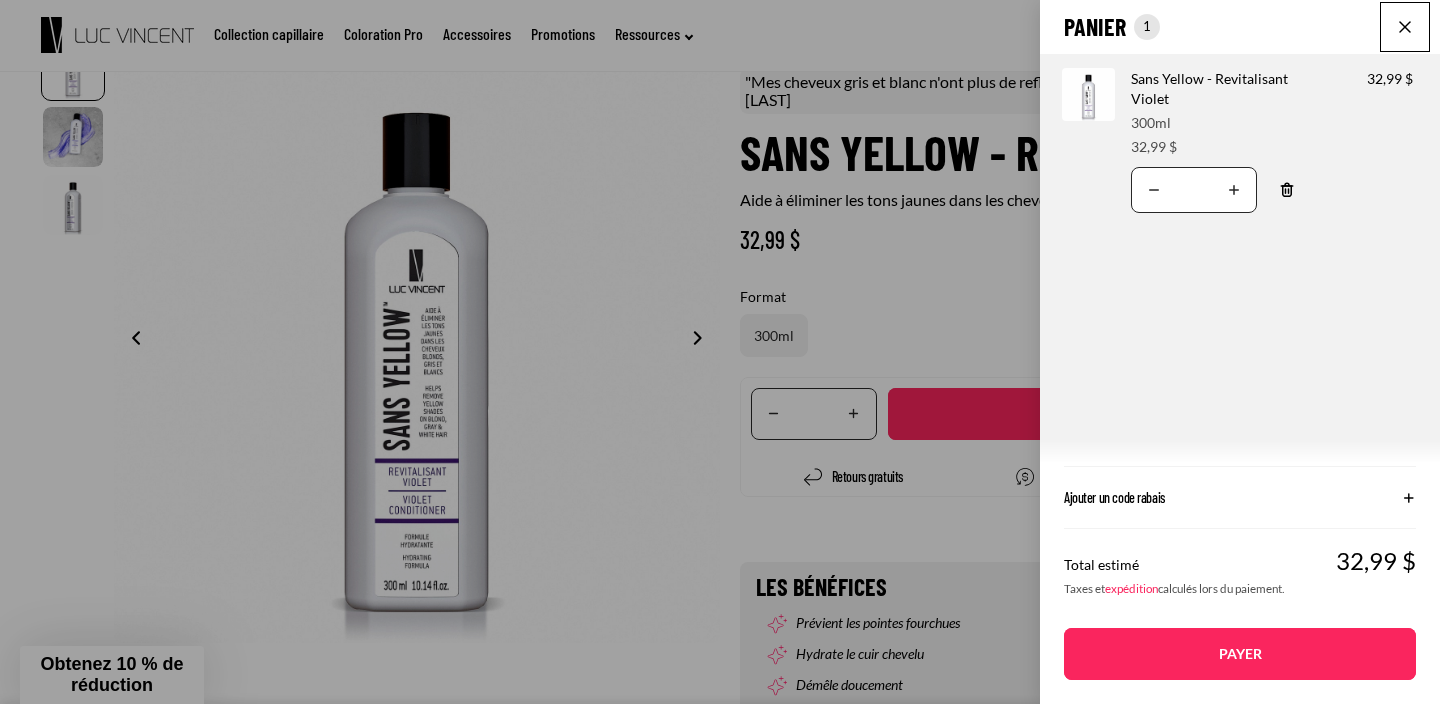 click on "Panier
Nombre total d'articles dans le panier: 1
1
1
Total du panier
32,99CAD
Image de produit
Informations sur le produit
Quantité
Nombre total de produits
Sans Yellow - Revitalisant Violet
Format:" 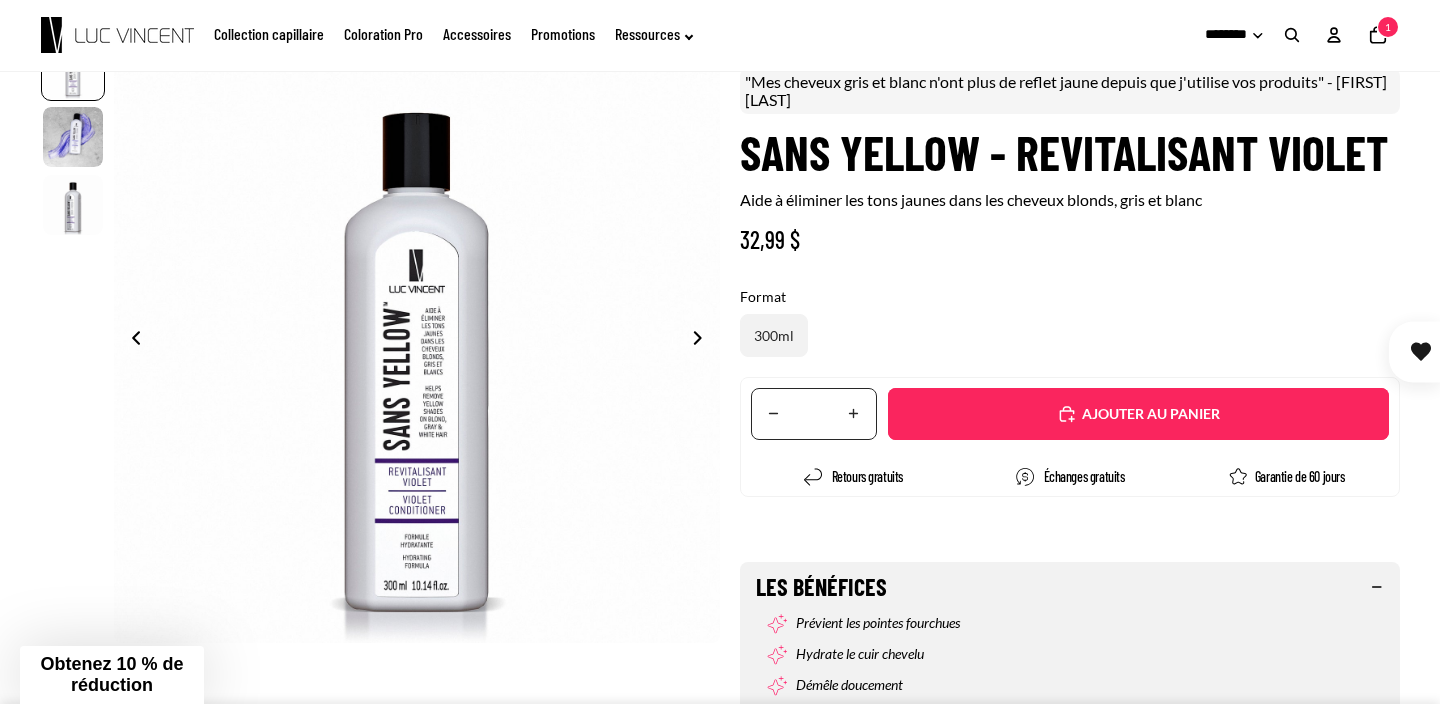 click 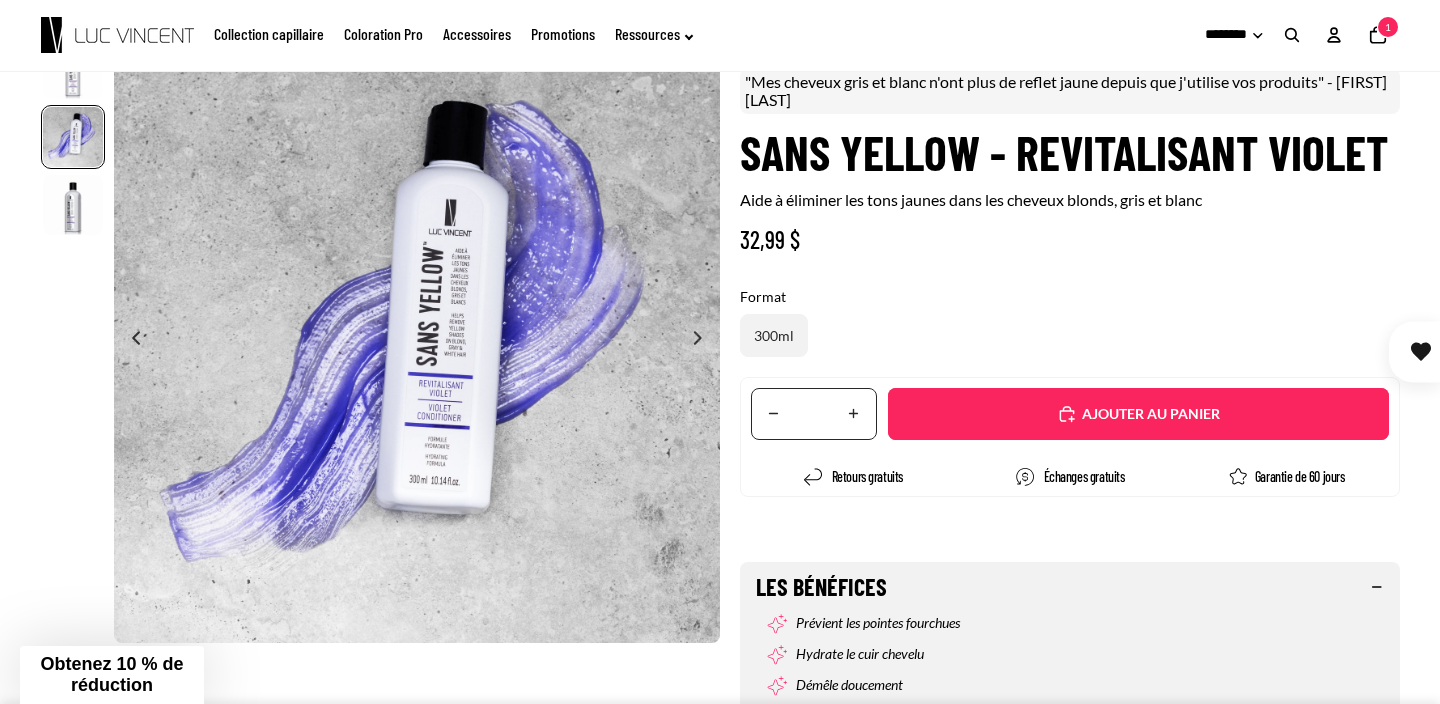 scroll, scrollTop: 0, scrollLeft: 607, axis: horizontal 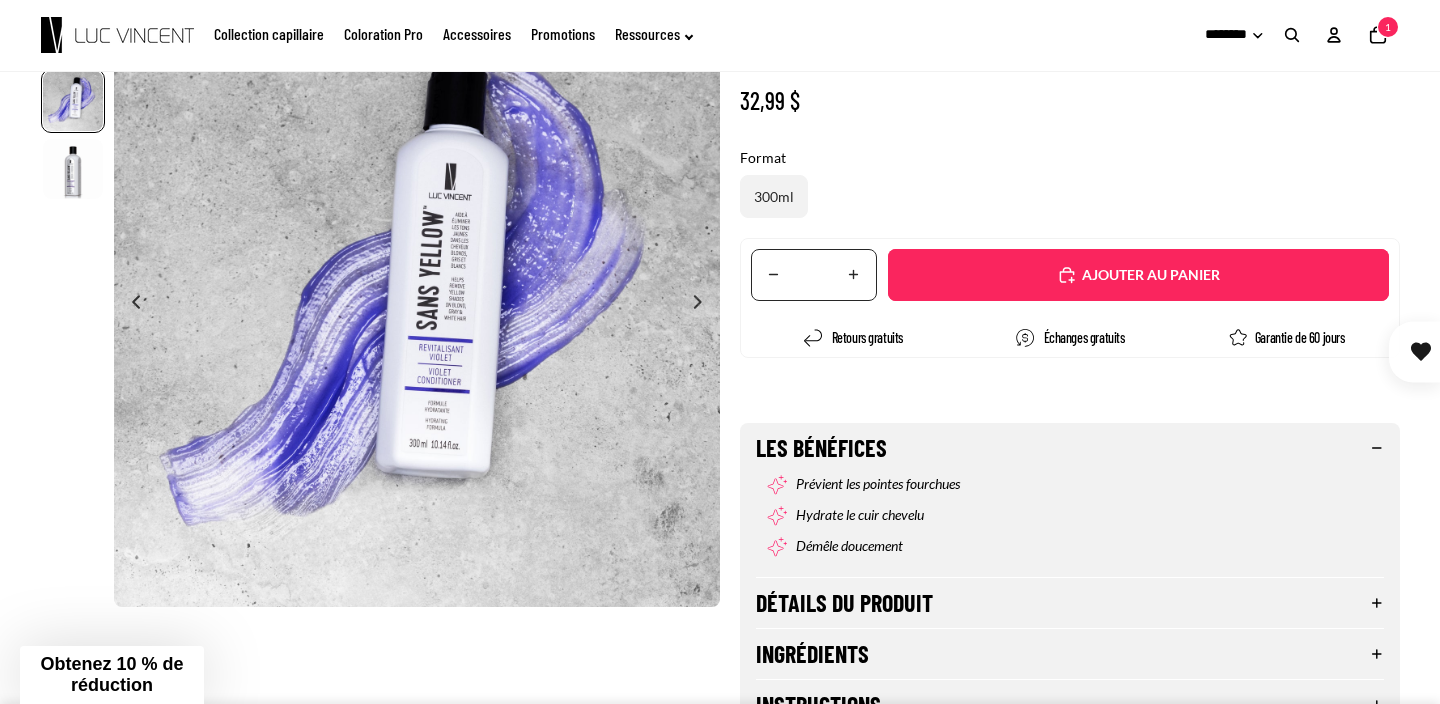 click on "Obtenez 10 % de réduction" at bounding box center [111, 674] 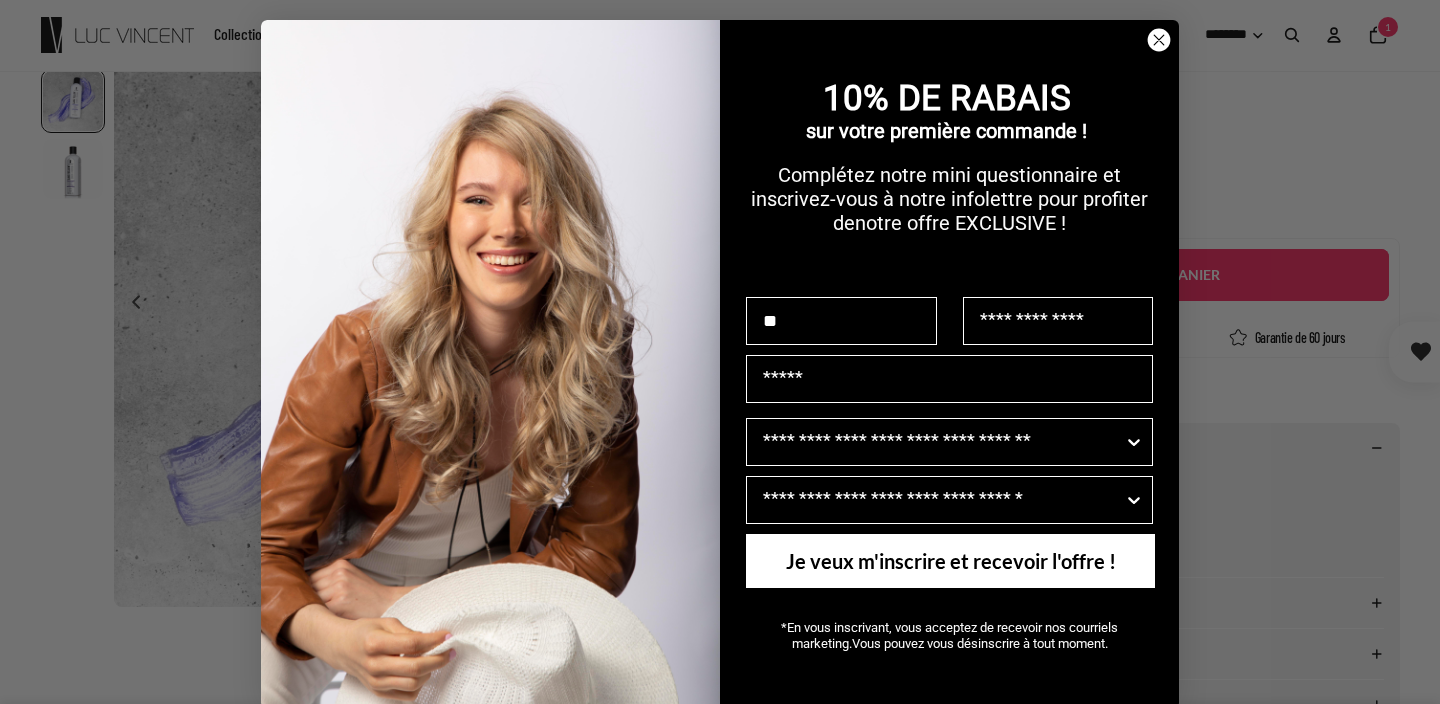 type on "*" 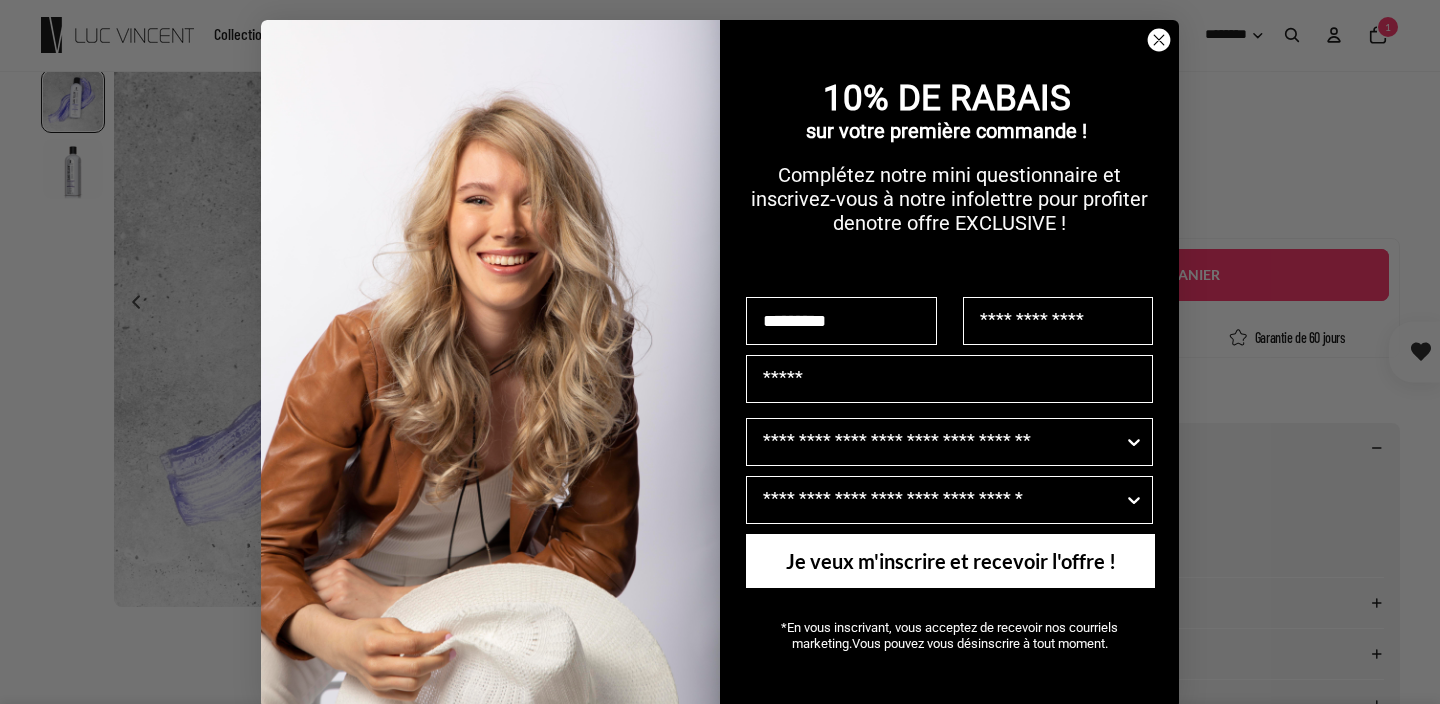 type on "********" 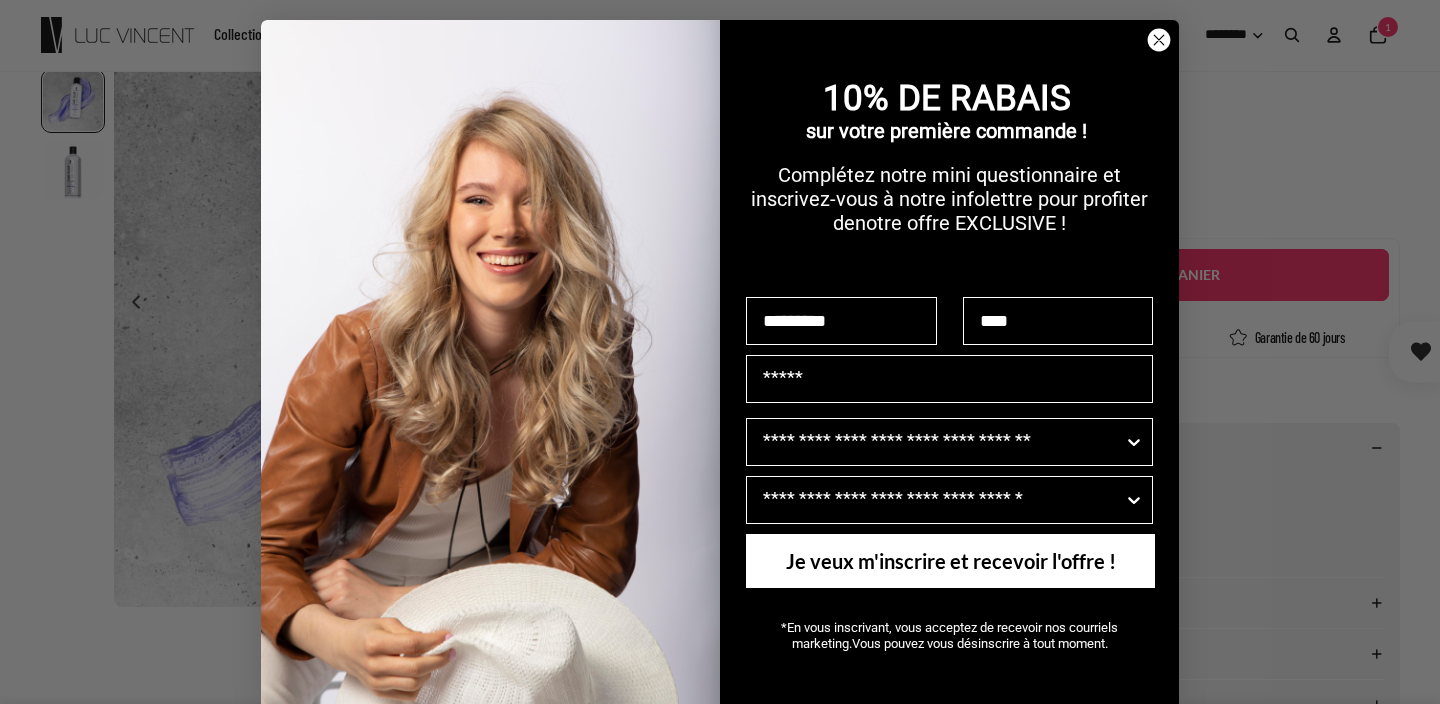 type on "****" 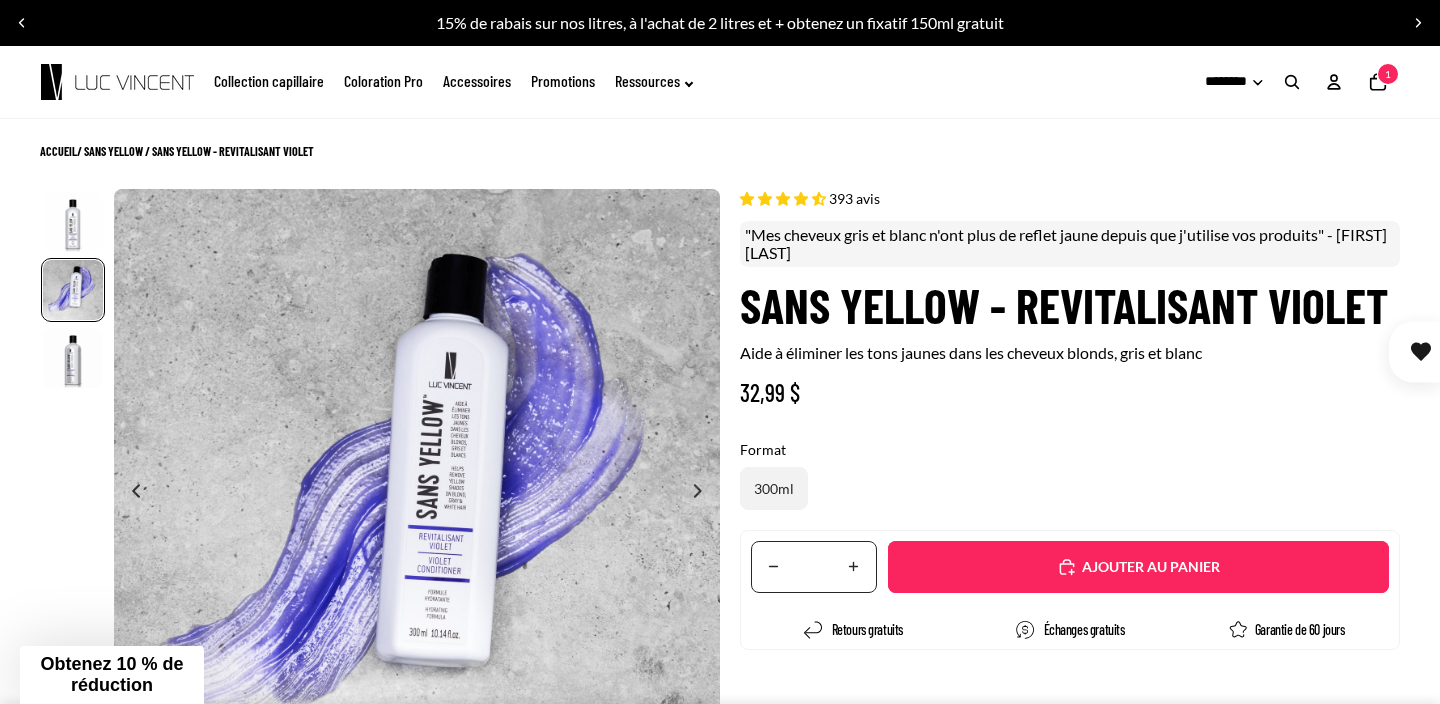 scroll, scrollTop: 0, scrollLeft: 0, axis: both 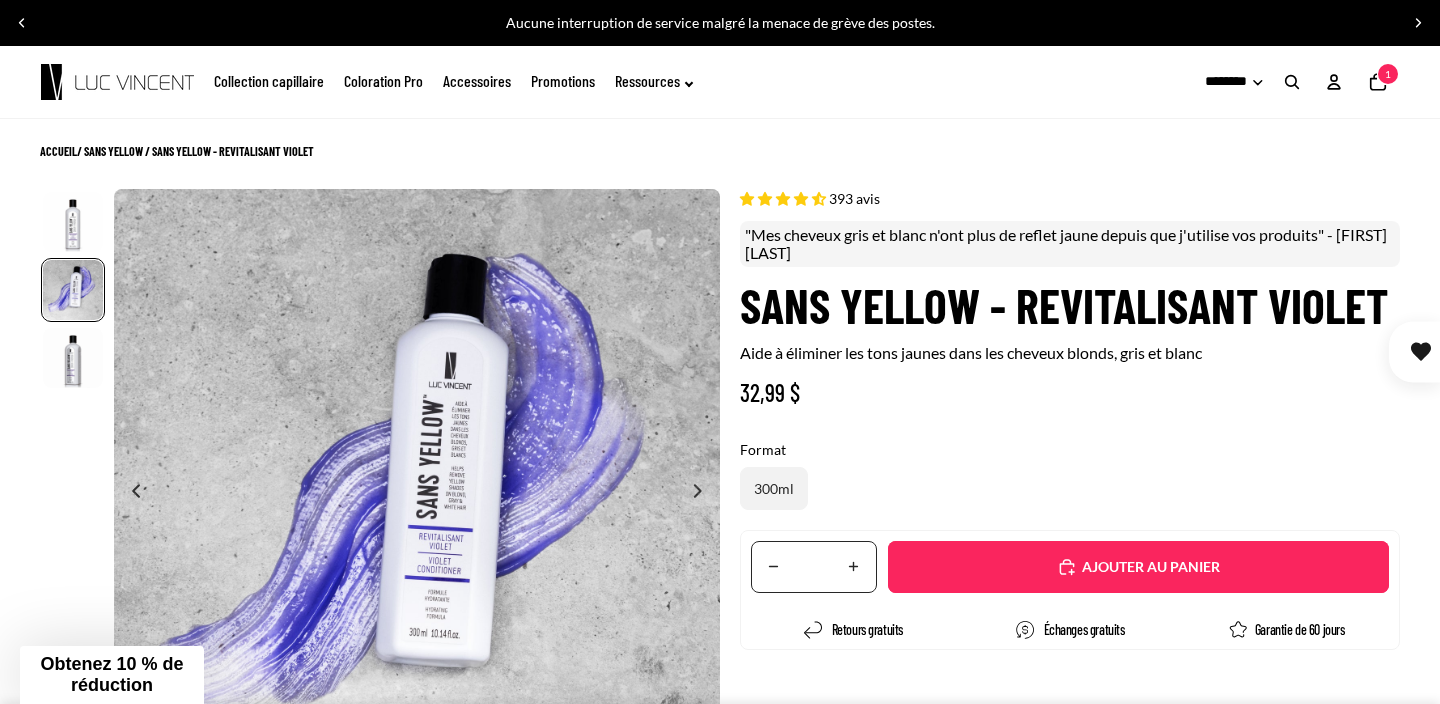 click at bounding box center (1292, 82) 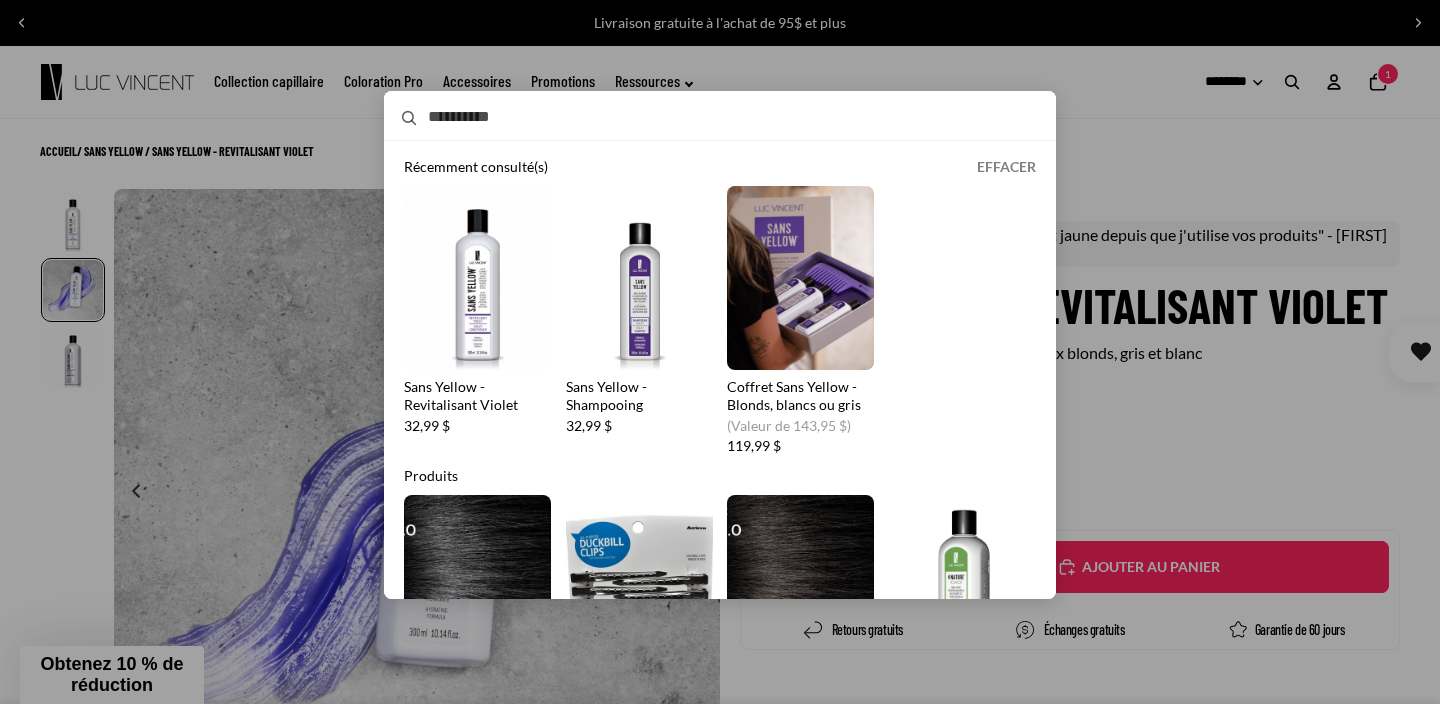 click on "Sans Yellow - Shampooing" at bounding box center [639, 321] 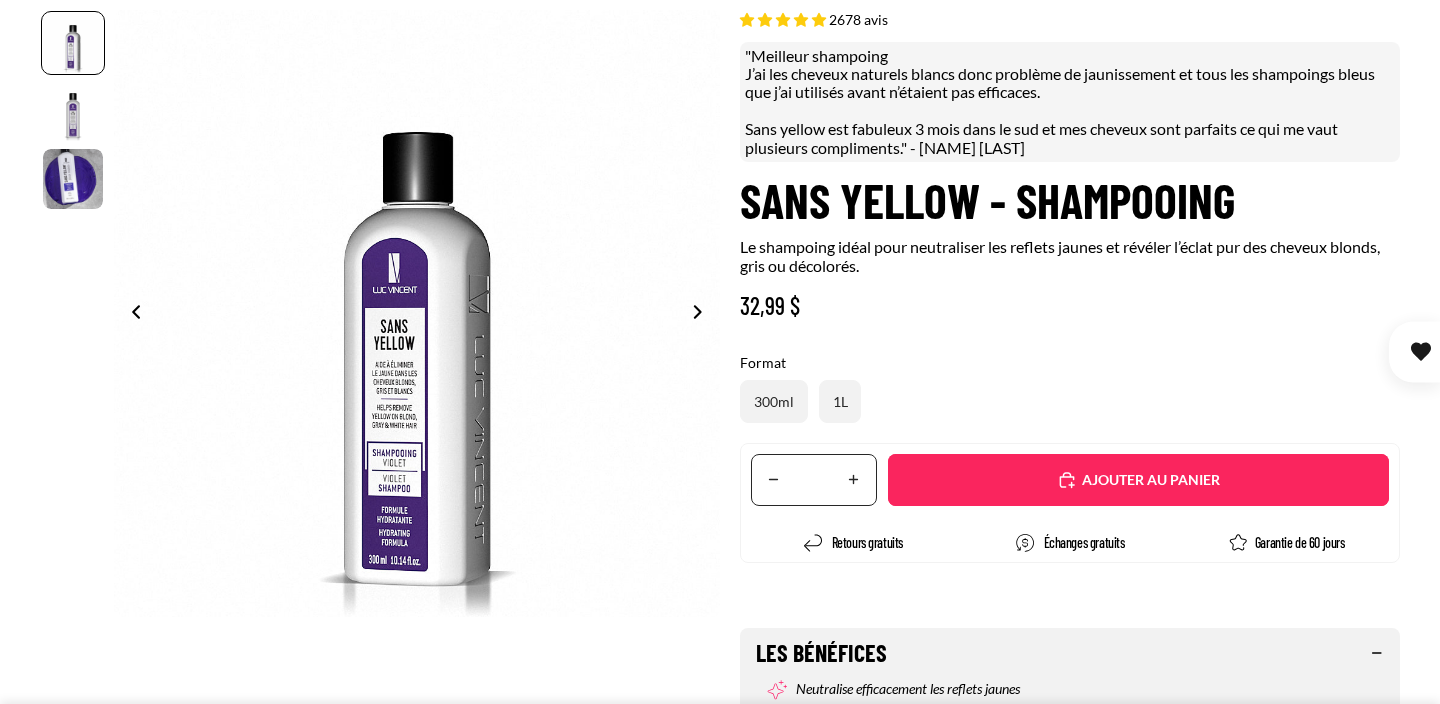 select on "**********" 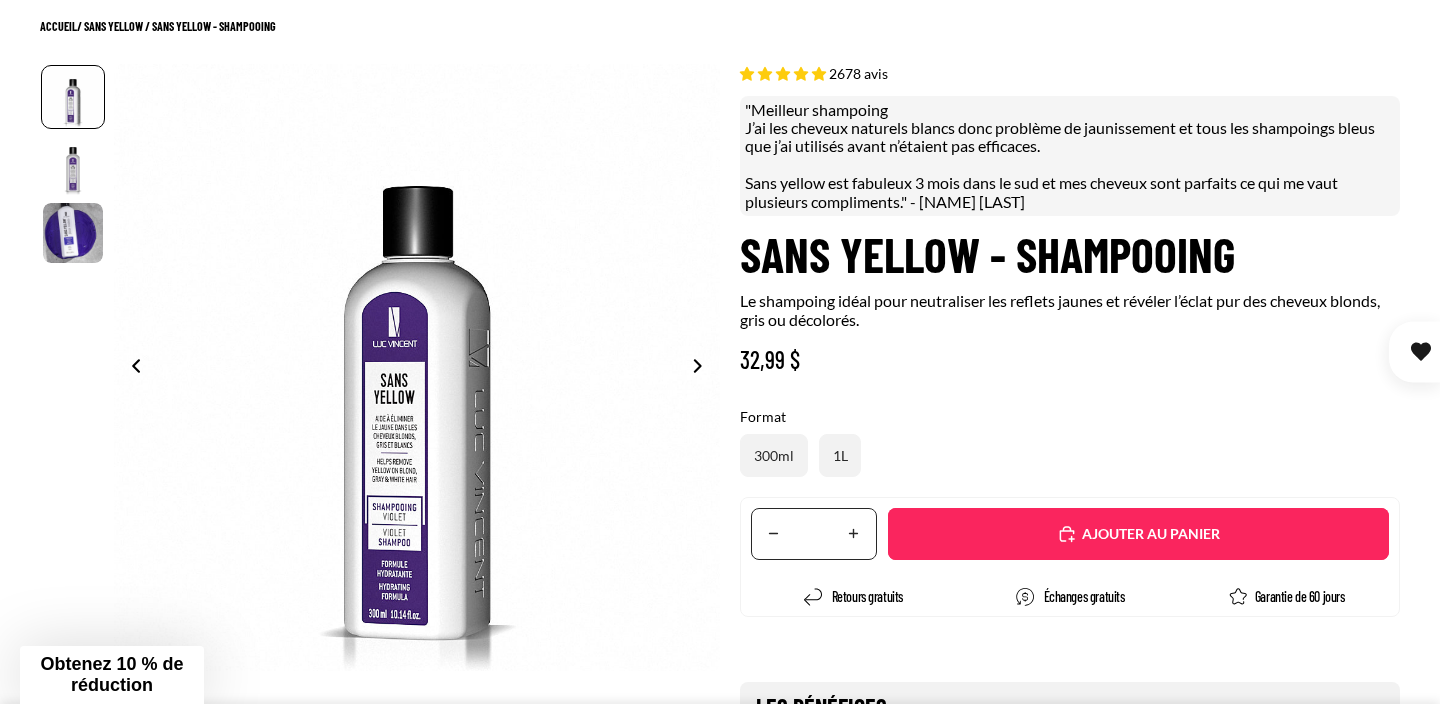 scroll, scrollTop: 130, scrollLeft: 0, axis: vertical 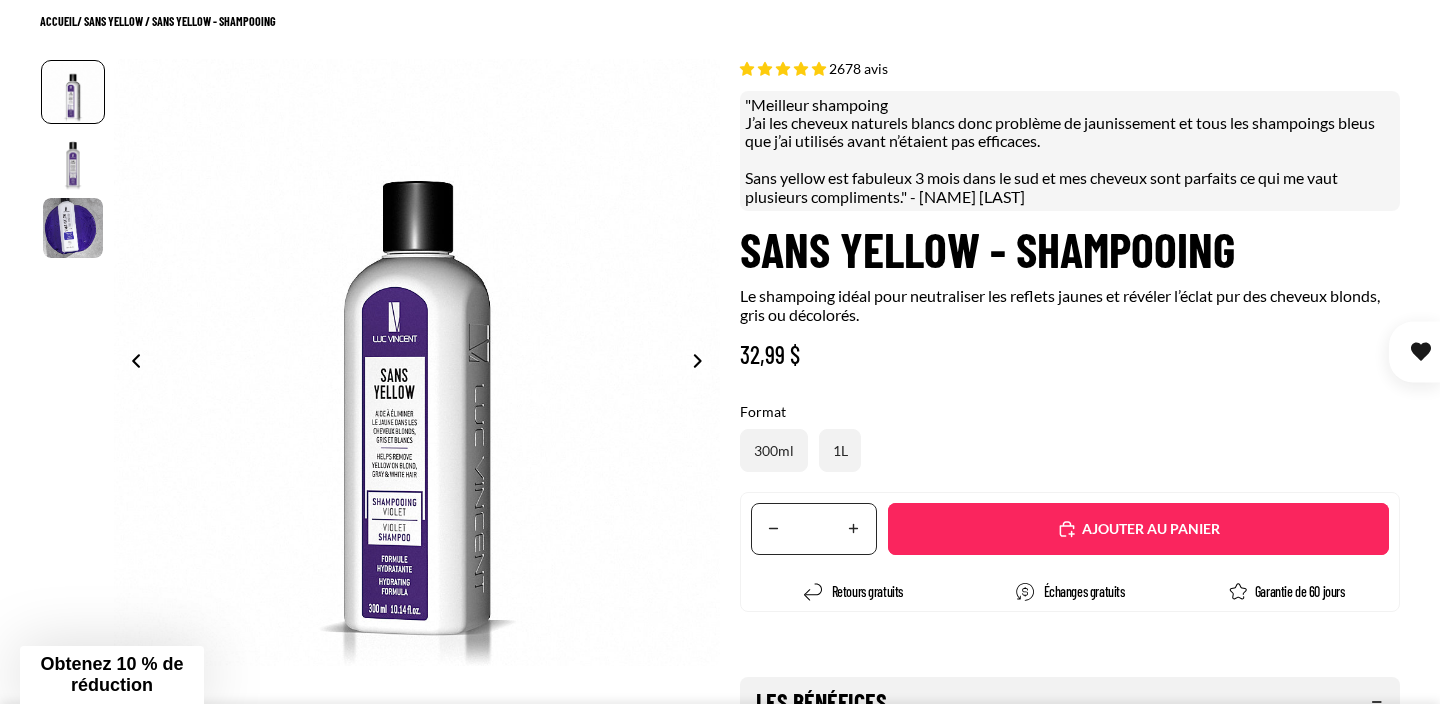 click on "Translation missing: fr.accessibility.increase_quantity" at bounding box center (854, 529) 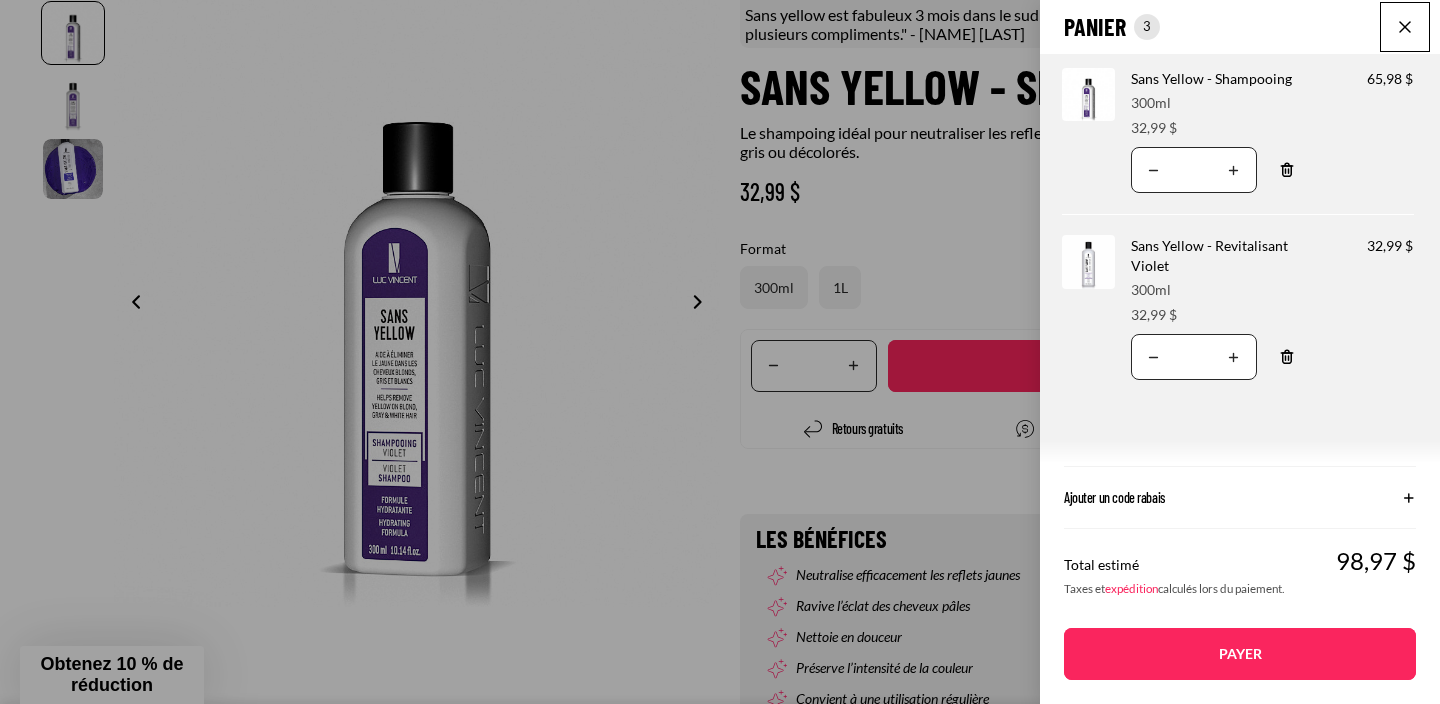 scroll, scrollTop: 299, scrollLeft: 0, axis: vertical 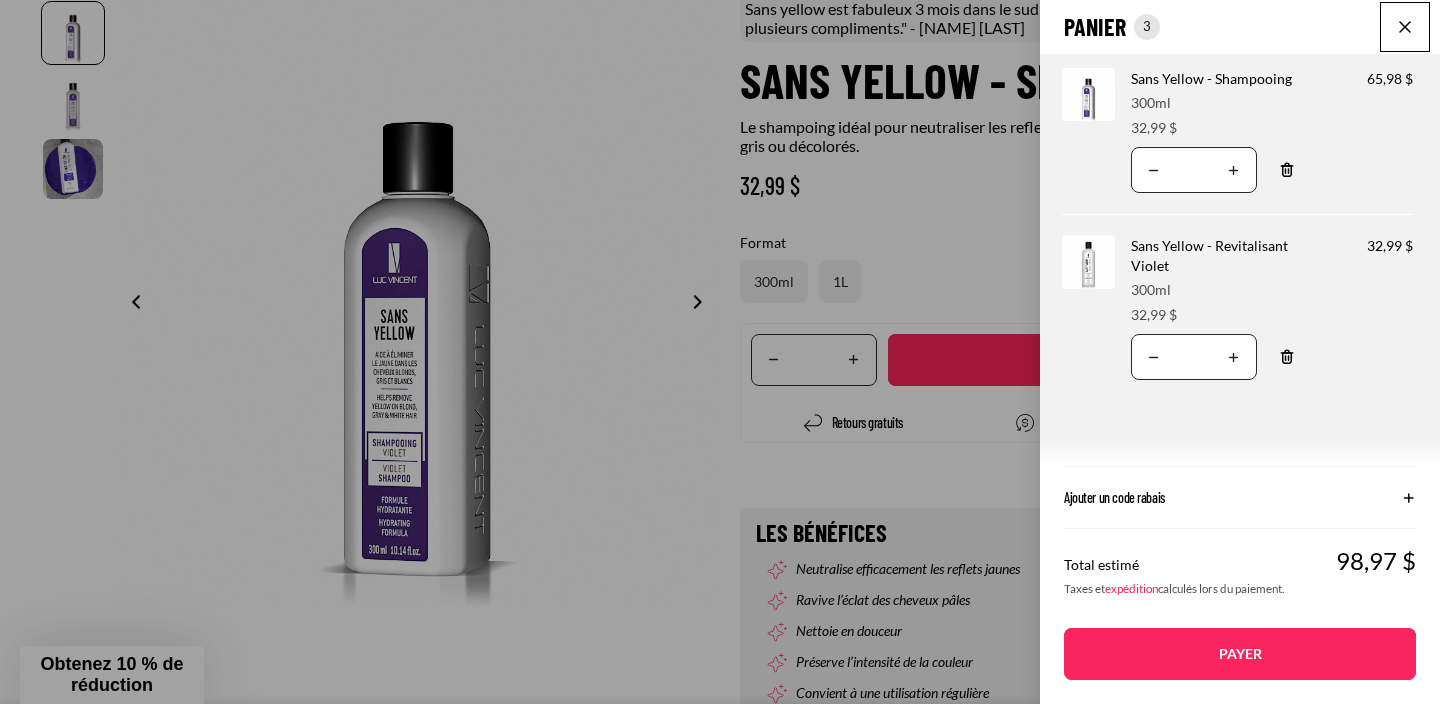click on "Panier
Nombre total d'articles dans le panier: 3
3
3
Total du panier
98,97CAD
Image de produit
Informations sur le produit
Quantité
Nombre total de produits
Sans Yellow - Shampooing
Format:
300ml Prix" 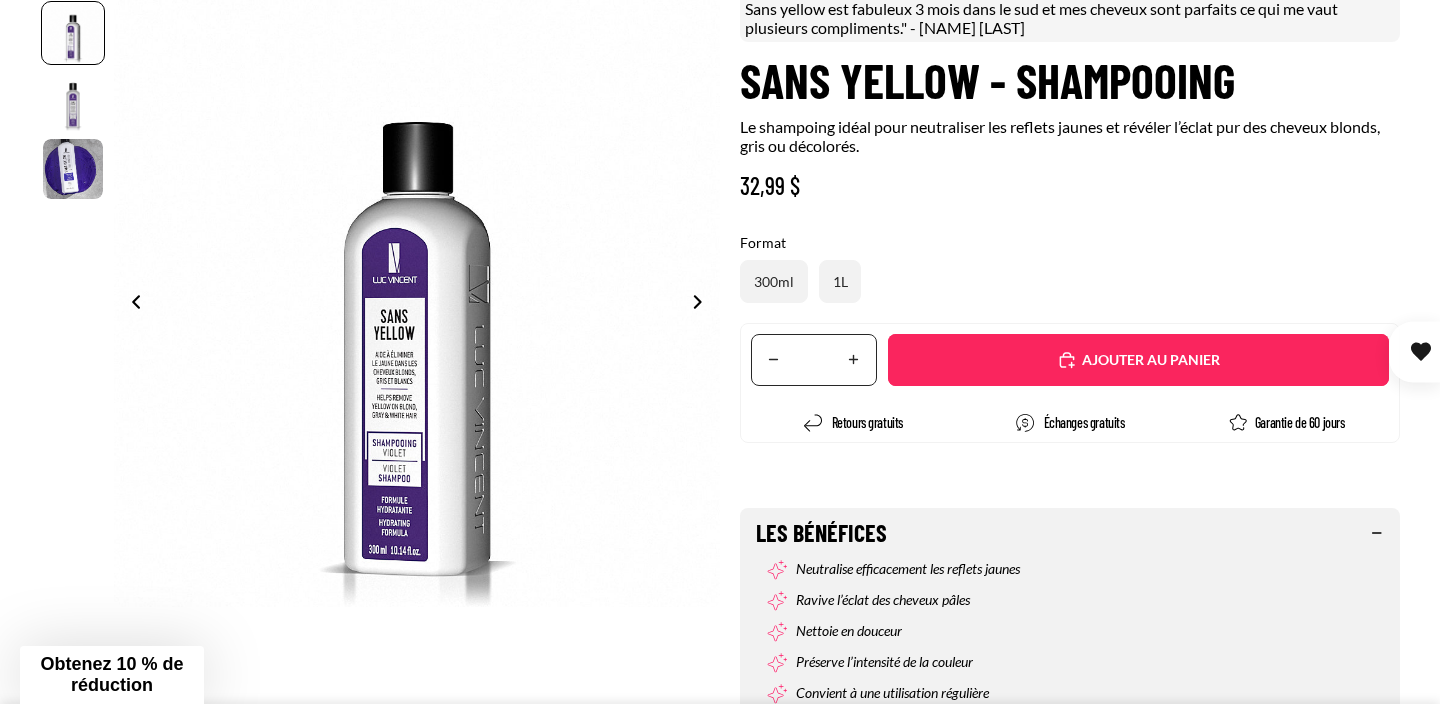 click on "Obtenez 10 % de réduction" at bounding box center (111, 674) 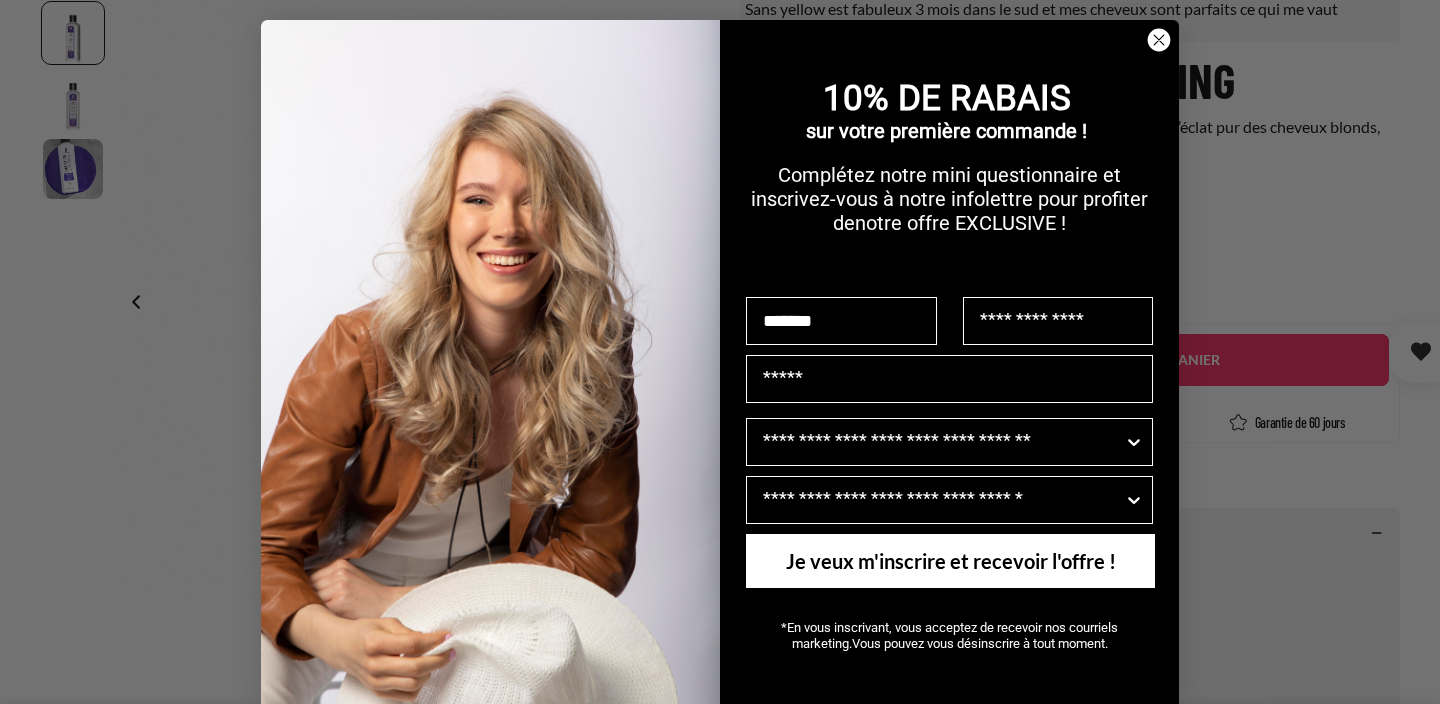 type on "*******" 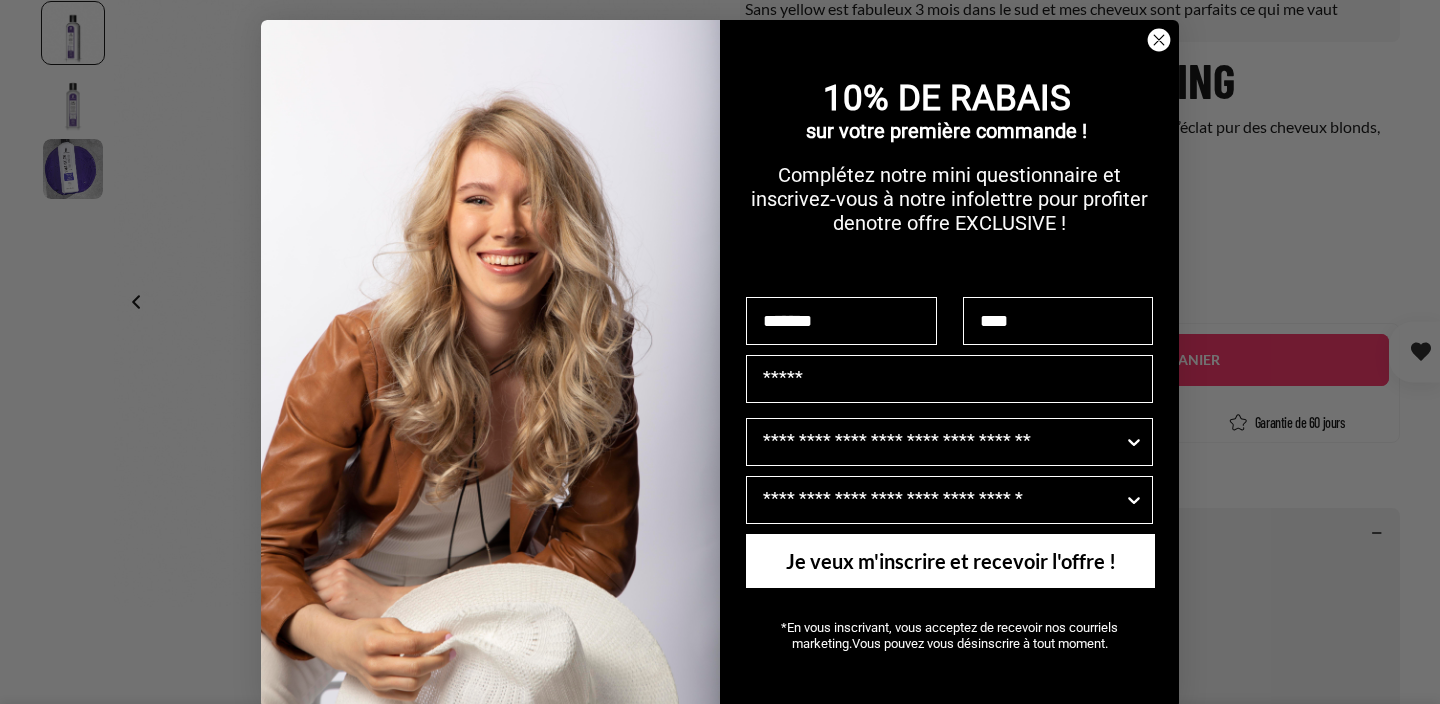 type on "****" 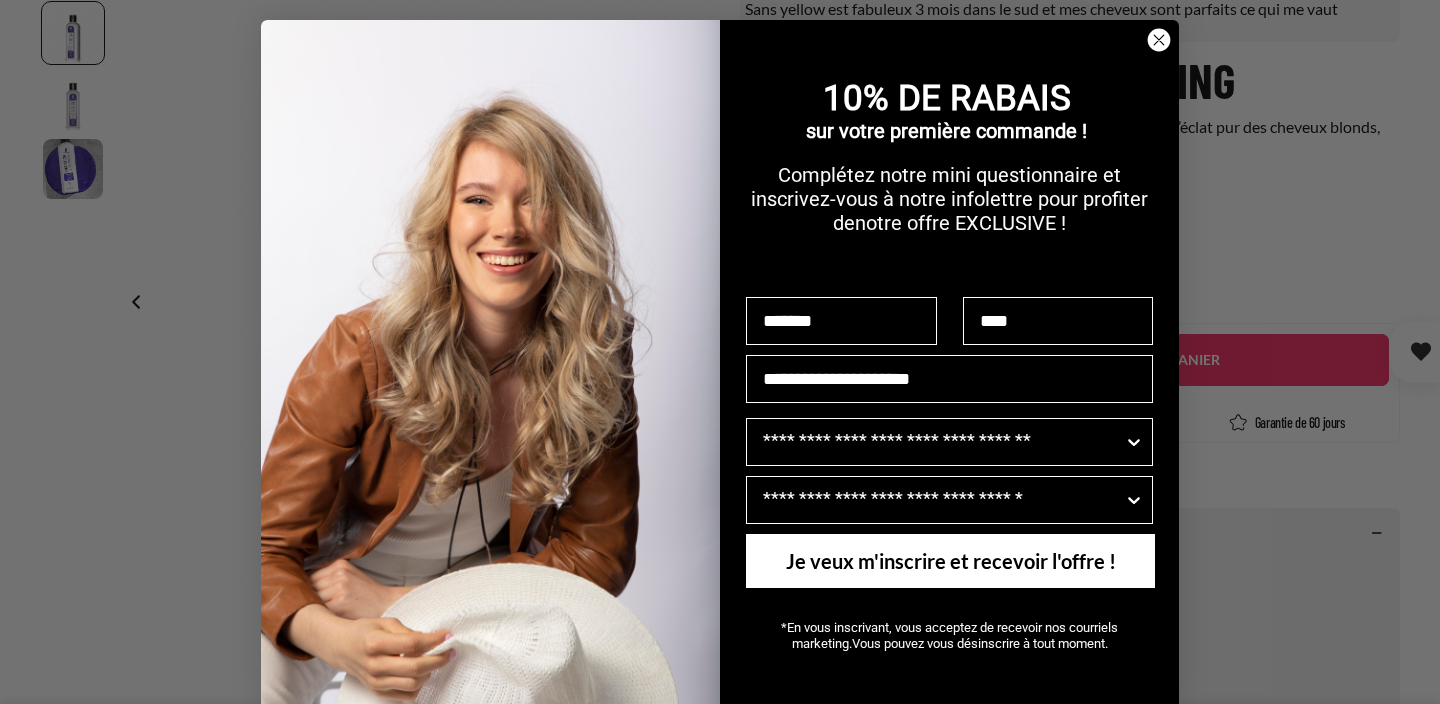 type on "**********" 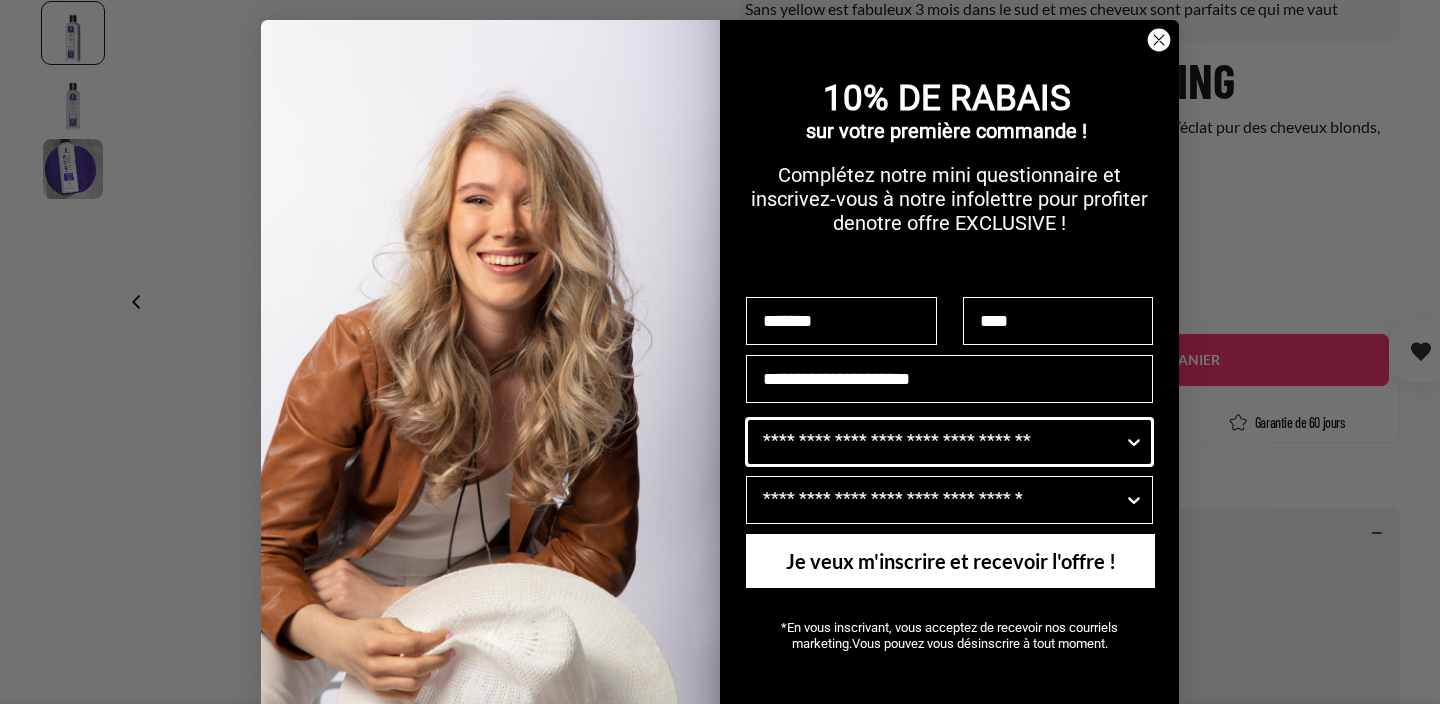 click 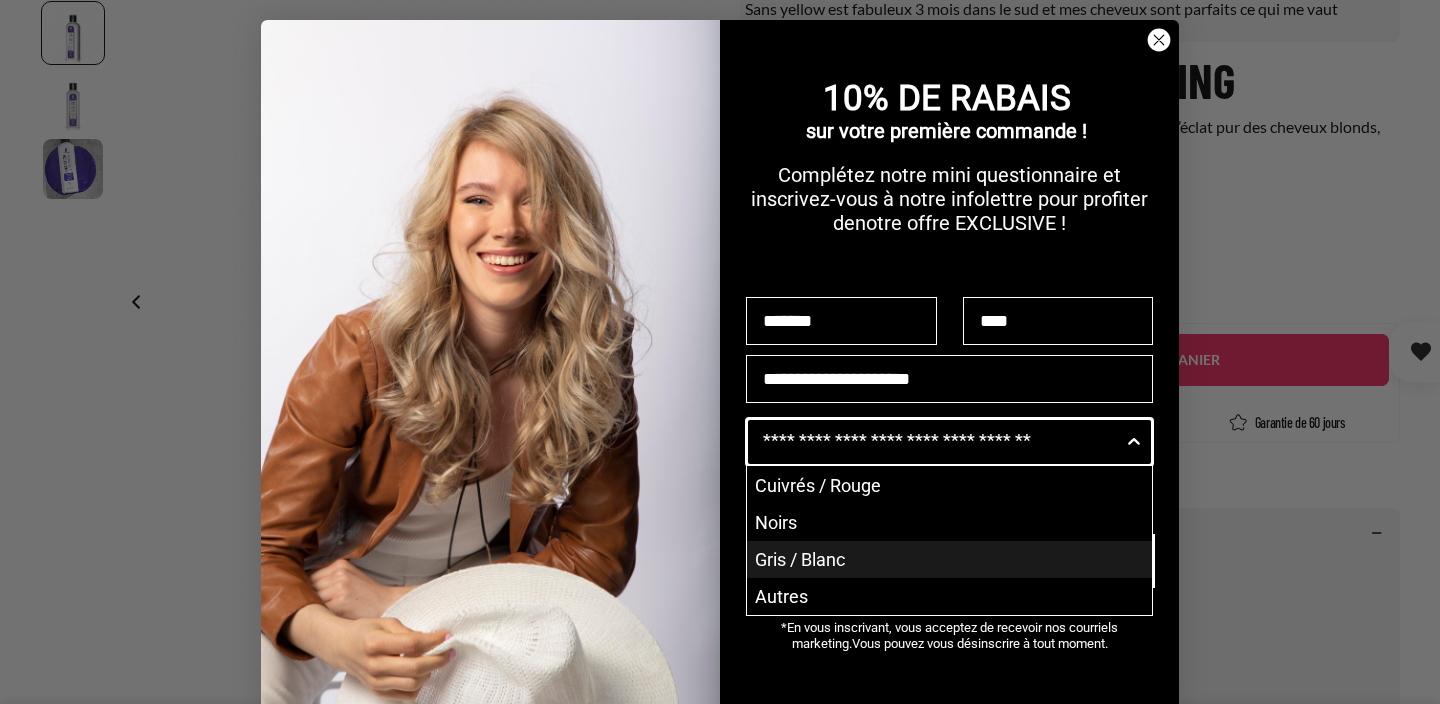 scroll, scrollTop: 73, scrollLeft: 0, axis: vertical 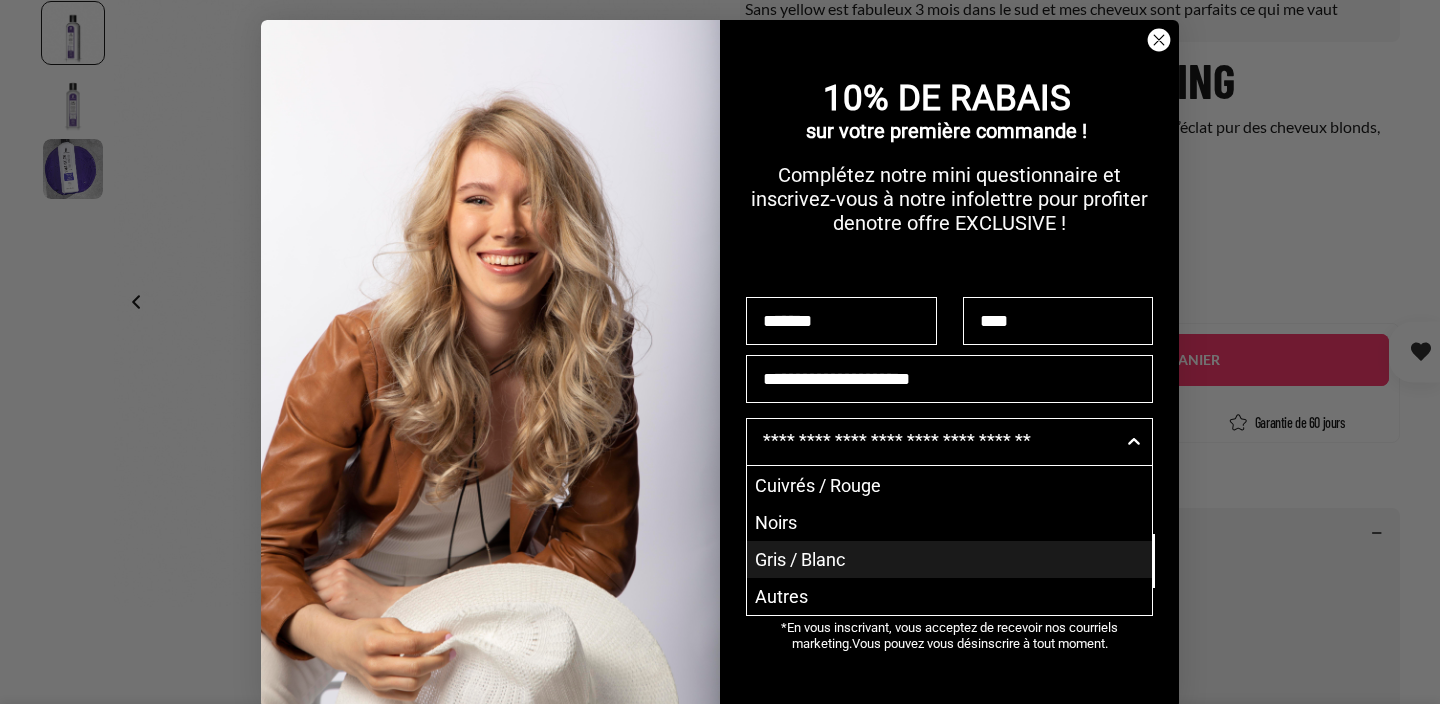 click on "Gris / Blanc" at bounding box center [949, 559] 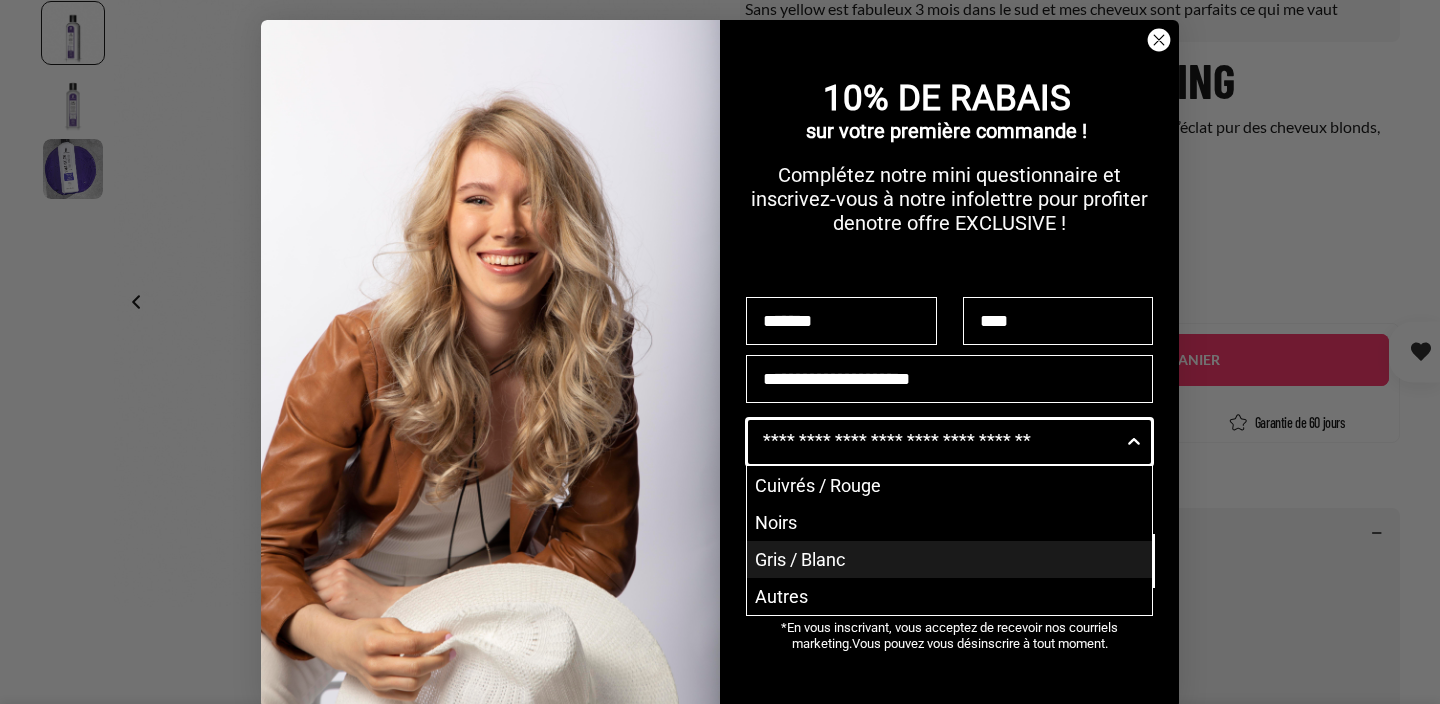 type on "**********" 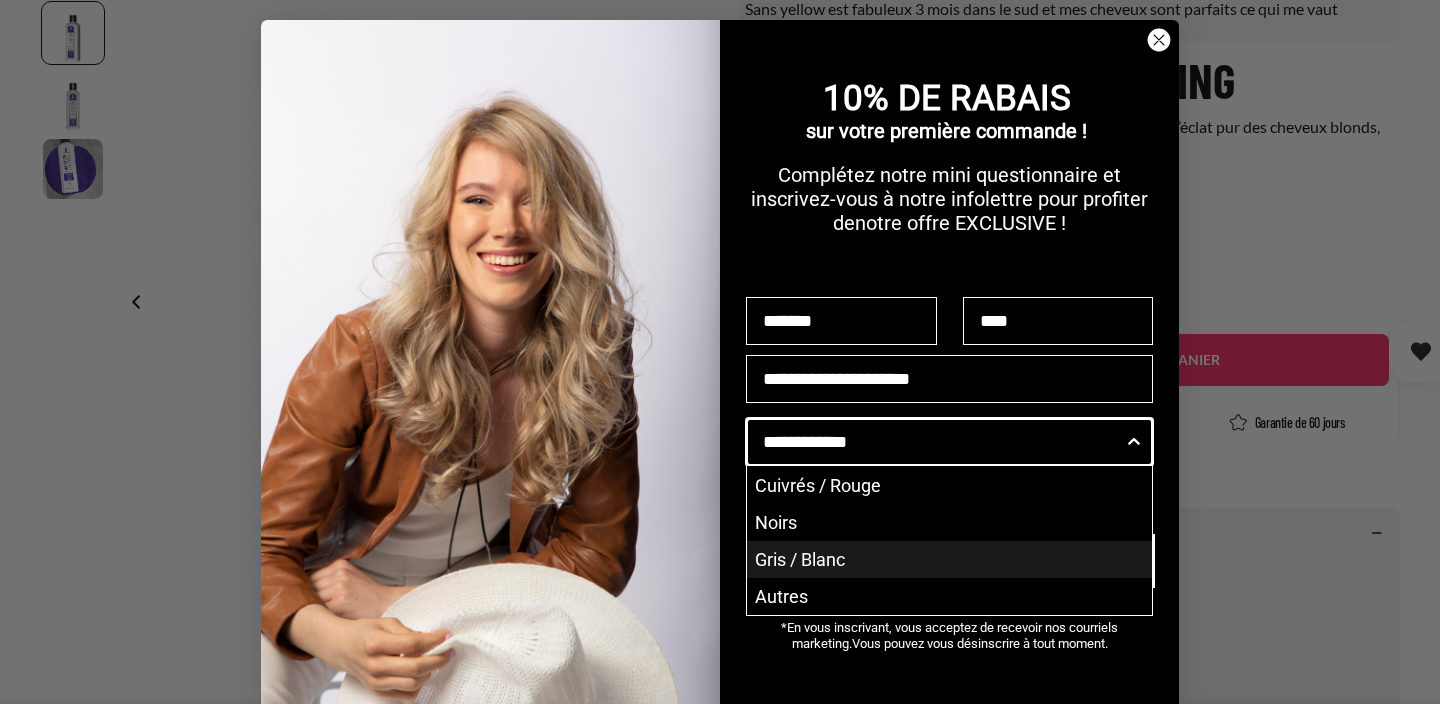 scroll, scrollTop: 0, scrollLeft: 0, axis: both 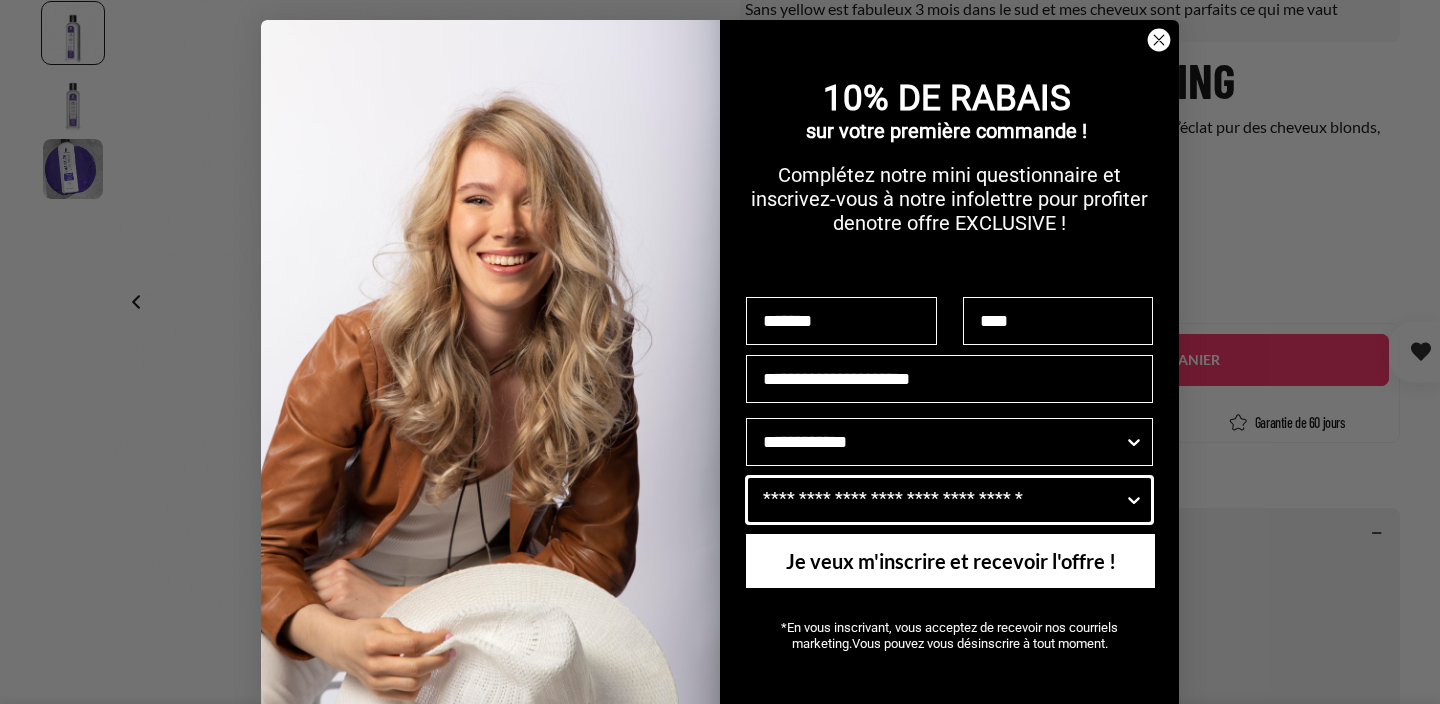 click 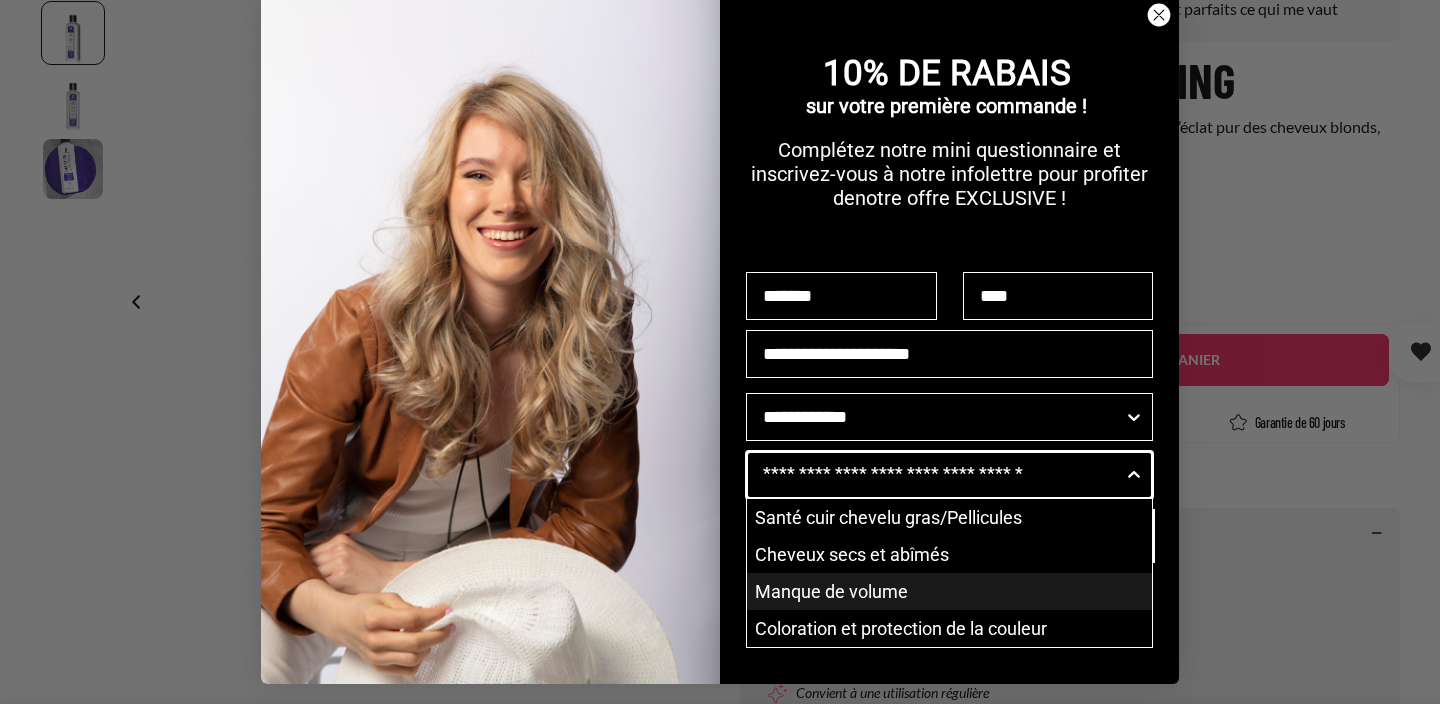 scroll, scrollTop: 25, scrollLeft: 0, axis: vertical 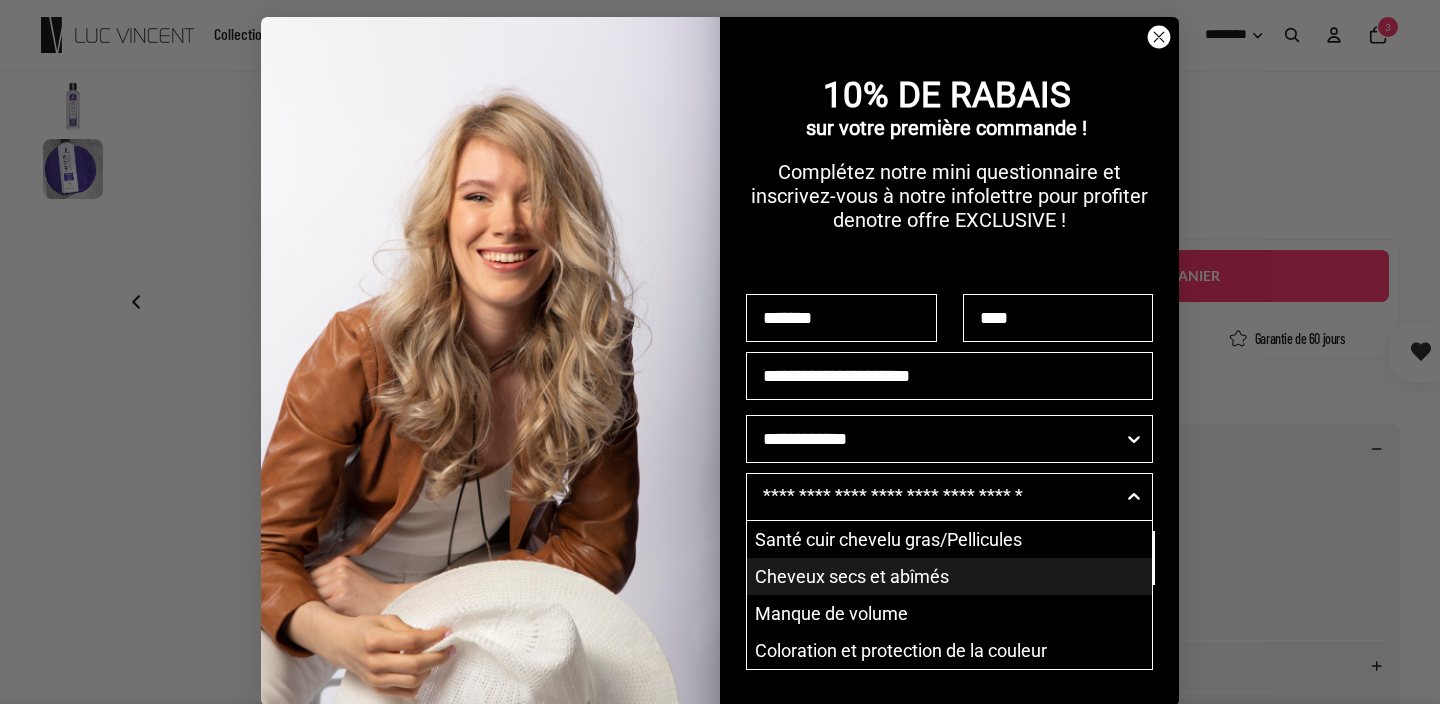 click on "Cheveux secs et abîmés" at bounding box center [949, 576] 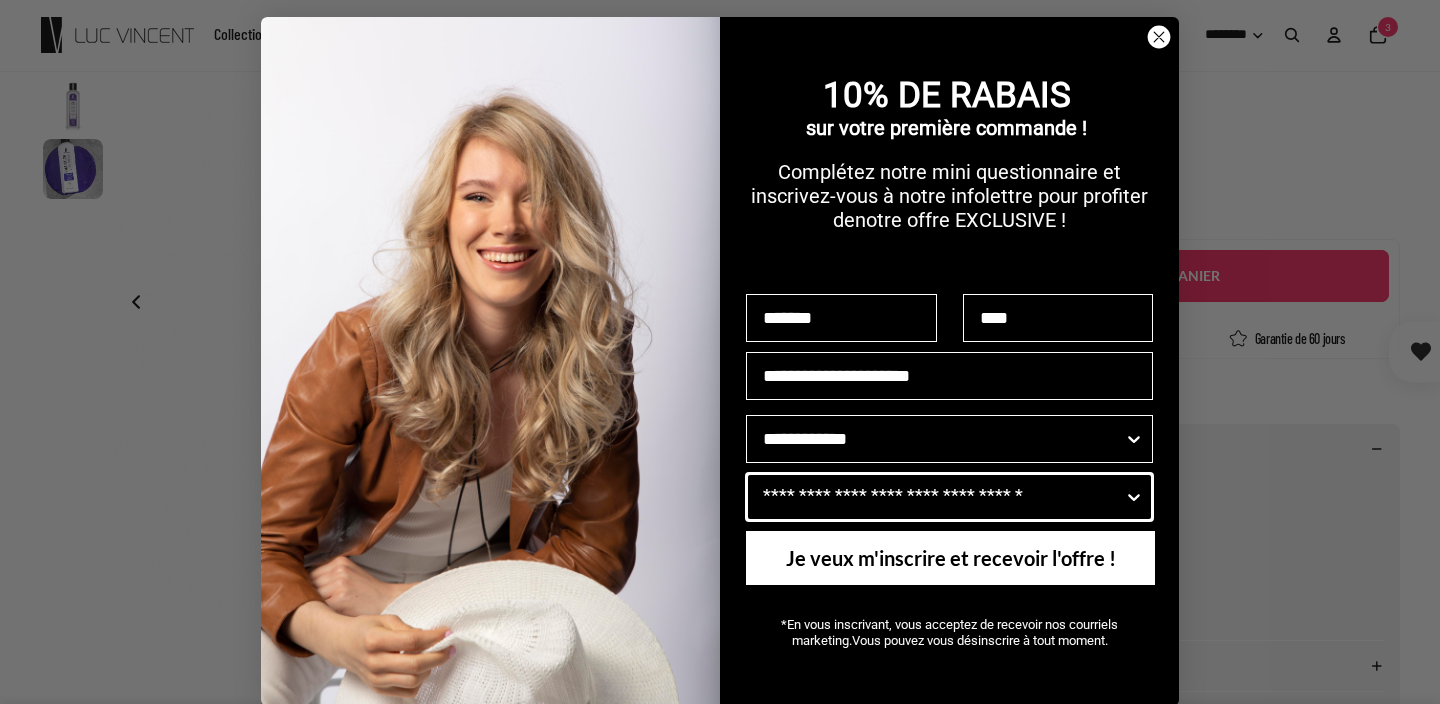 type on "**********" 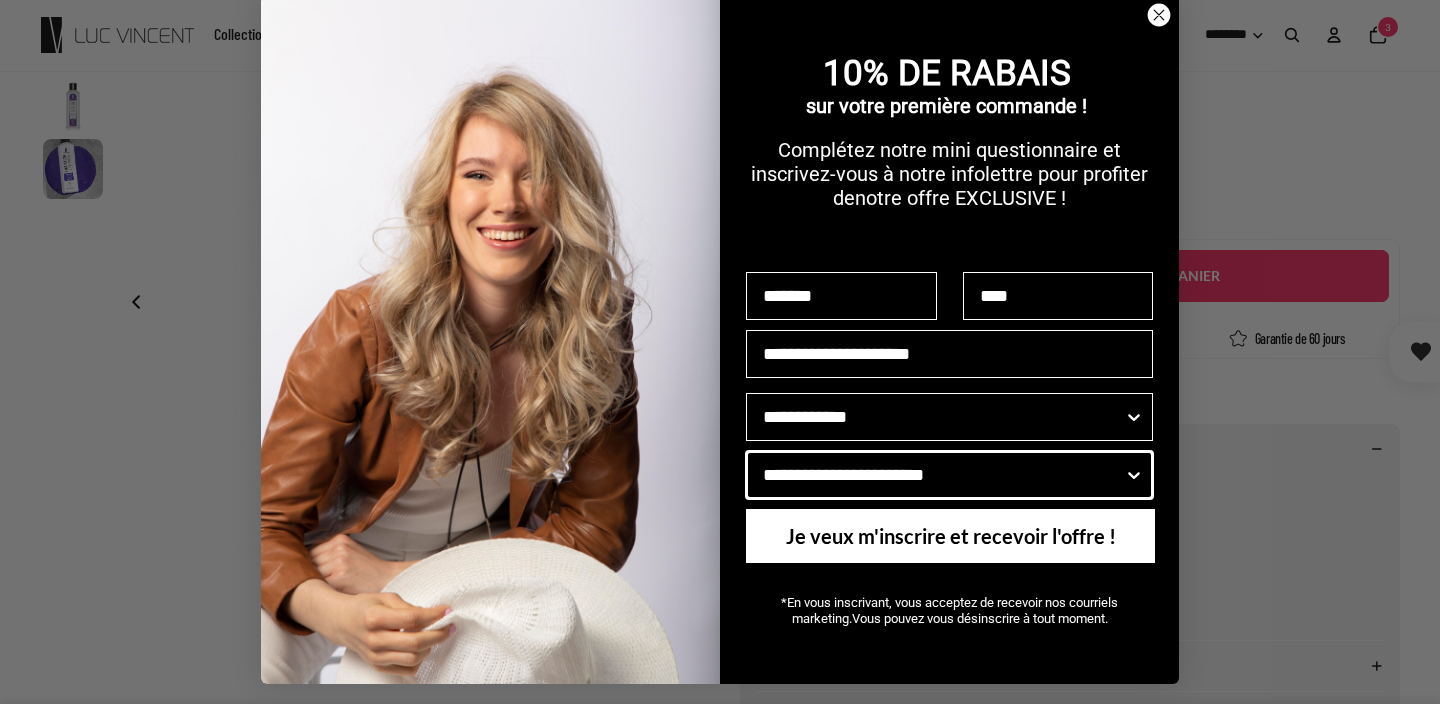 scroll, scrollTop: 25, scrollLeft: 0, axis: vertical 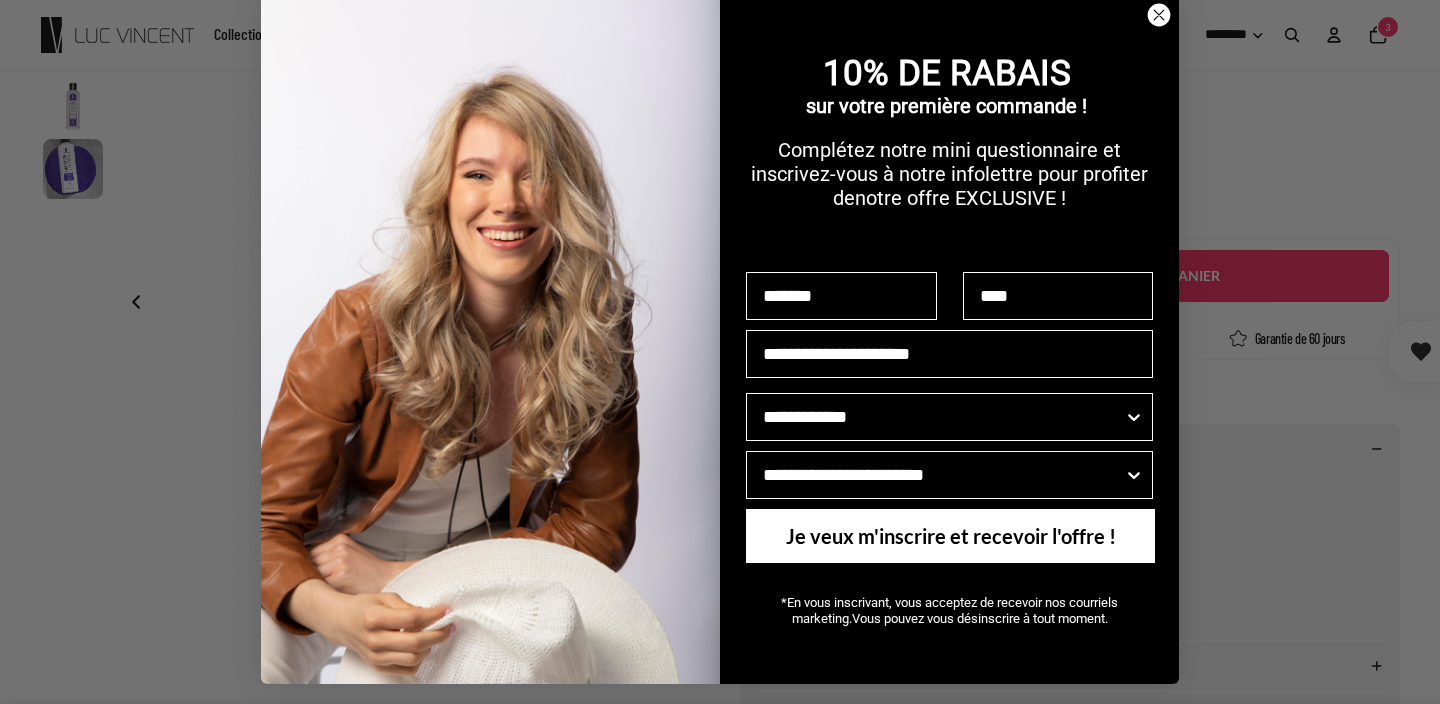 click on "Je veux m'inscrire et recevoir l'offre !" at bounding box center (950, 536) 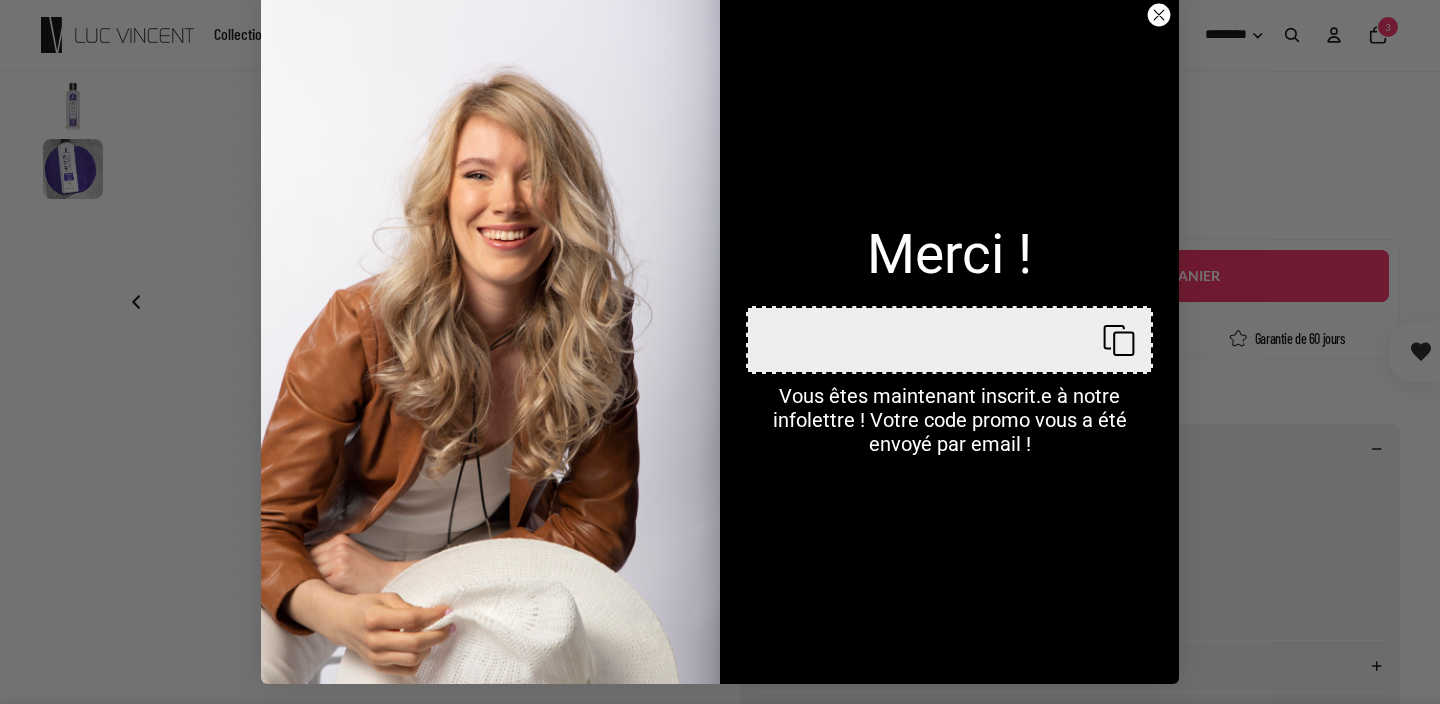click 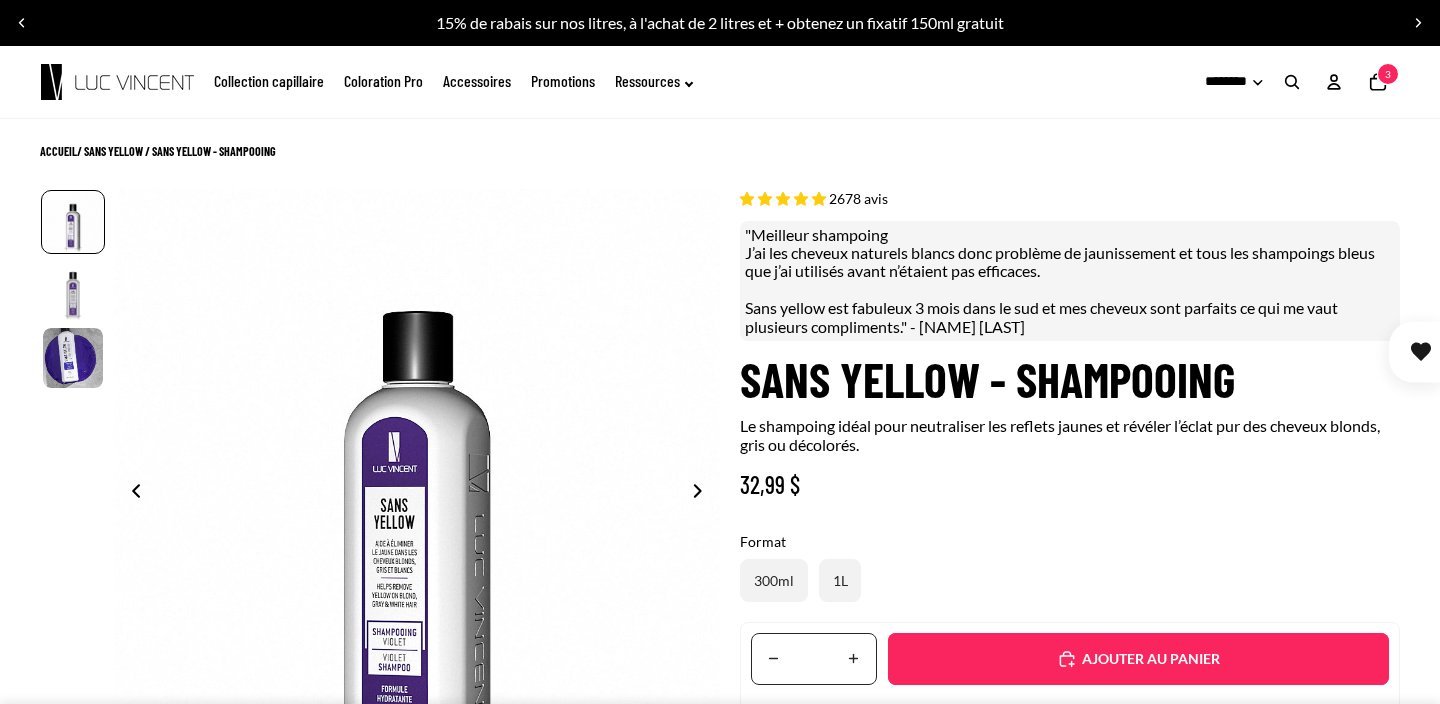 scroll, scrollTop: 0, scrollLeft: 0, axis: both 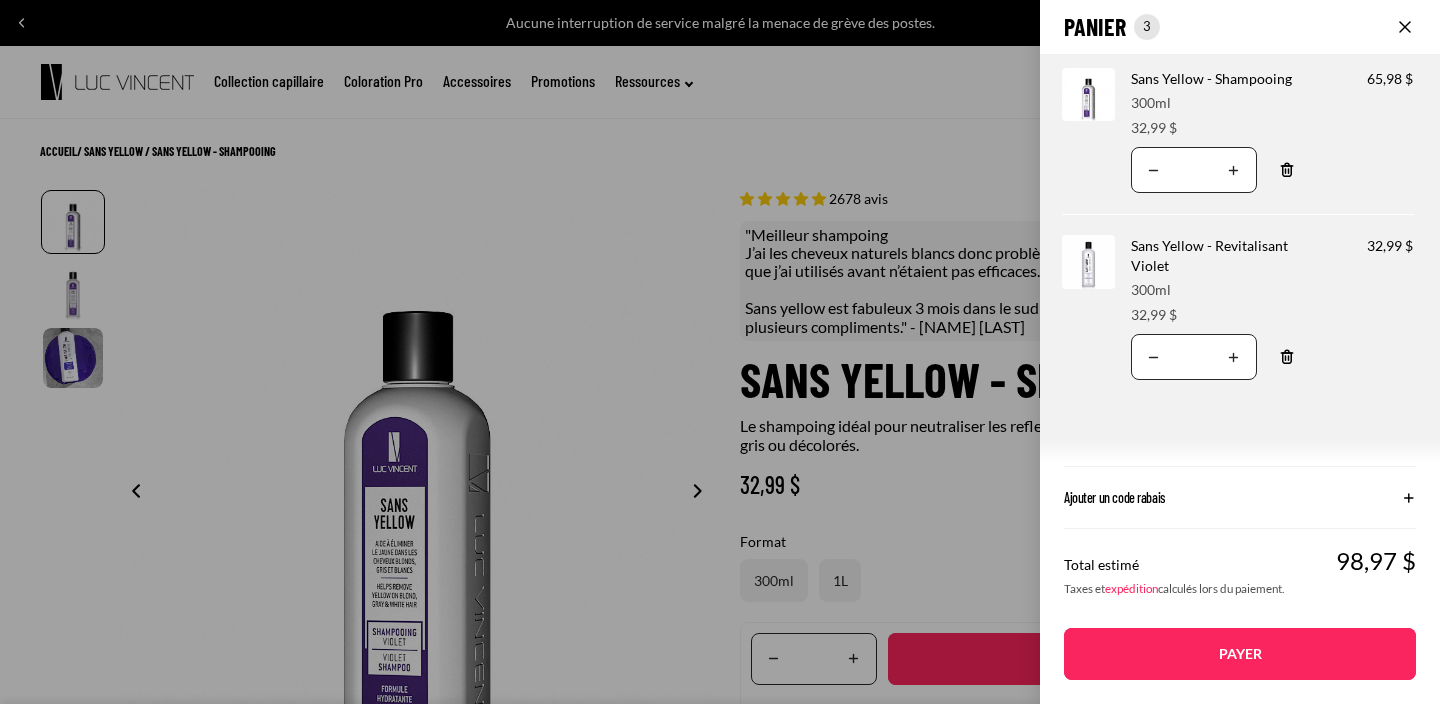 click on "Payer" at bounding box center (1240, 654) 